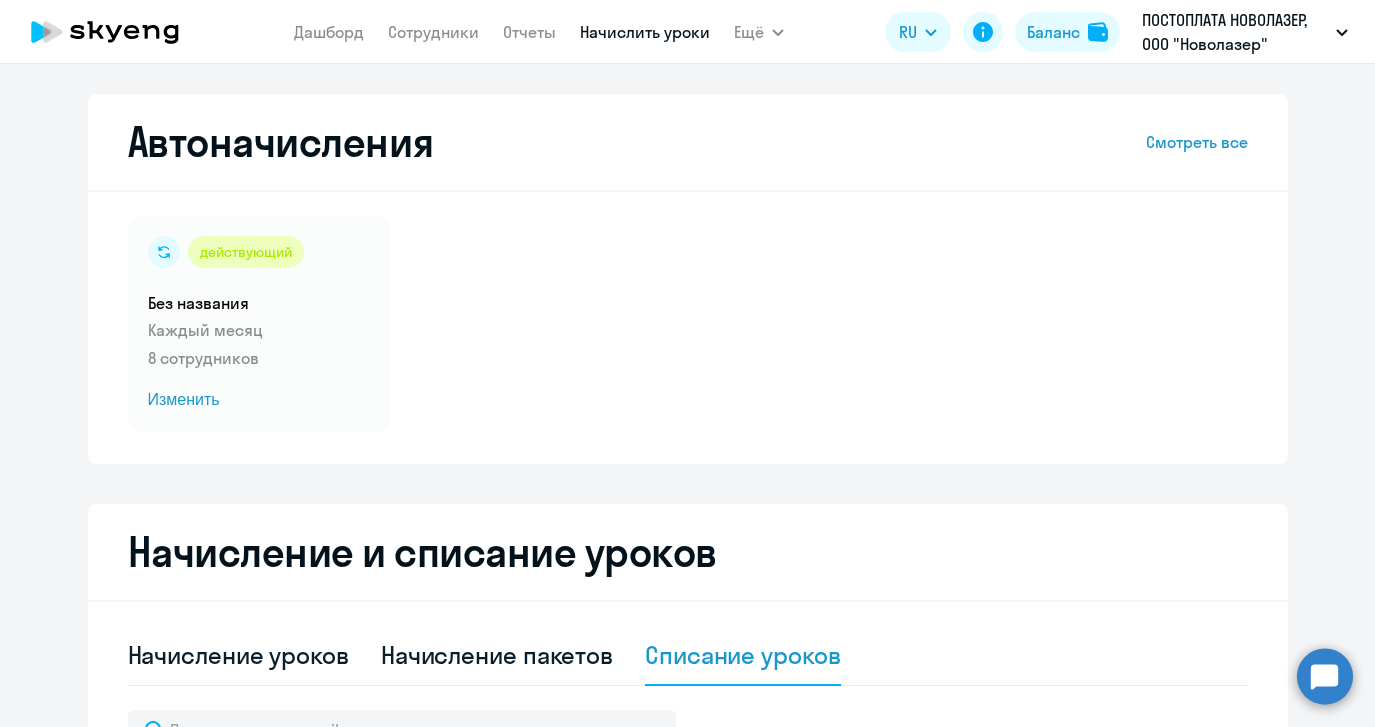 select on "10" 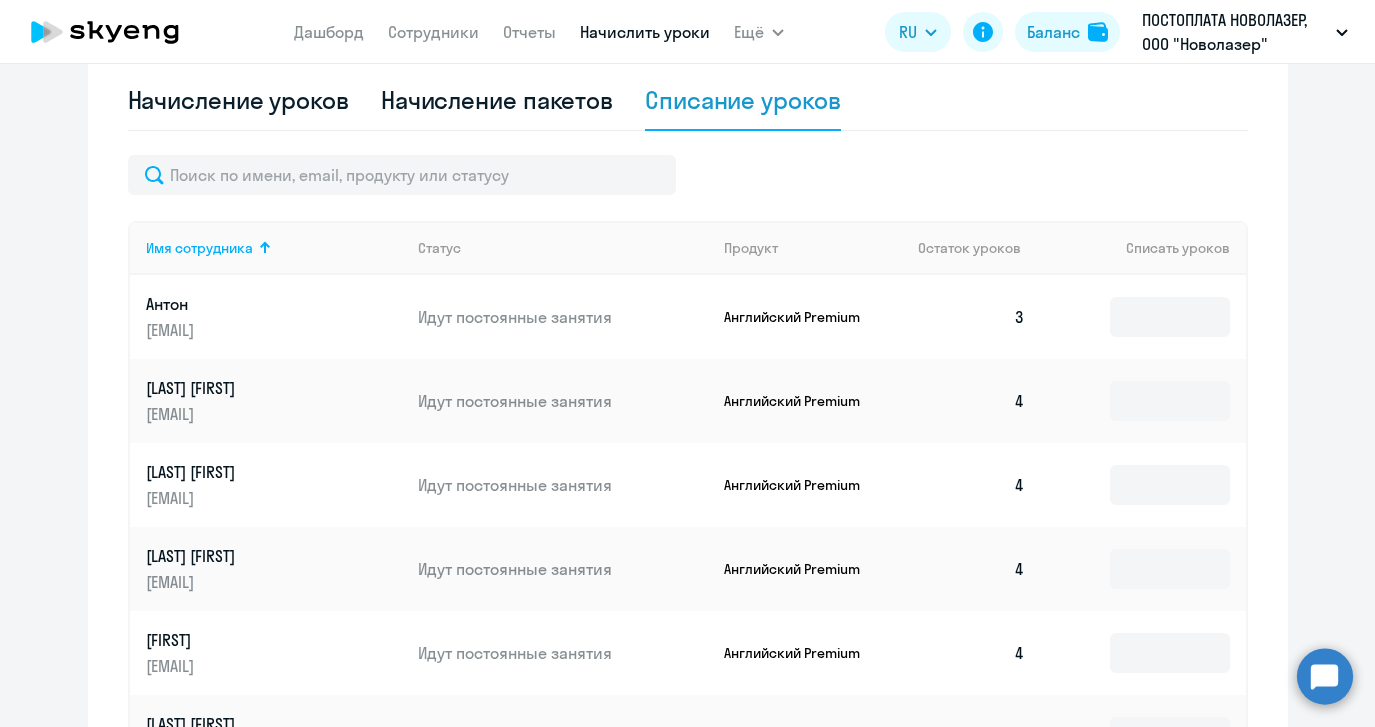 scroll, scrollTop: 0, scrollLeft: 0, axis: both 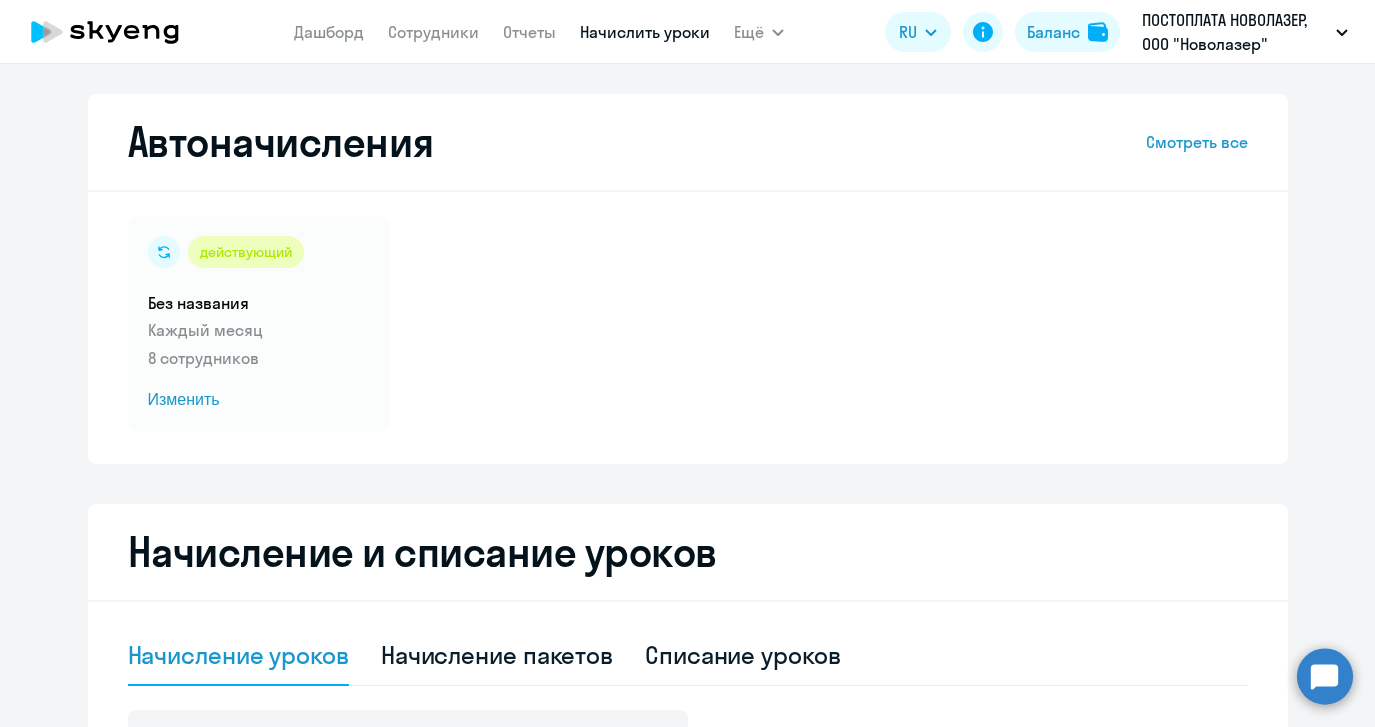 select on "10" 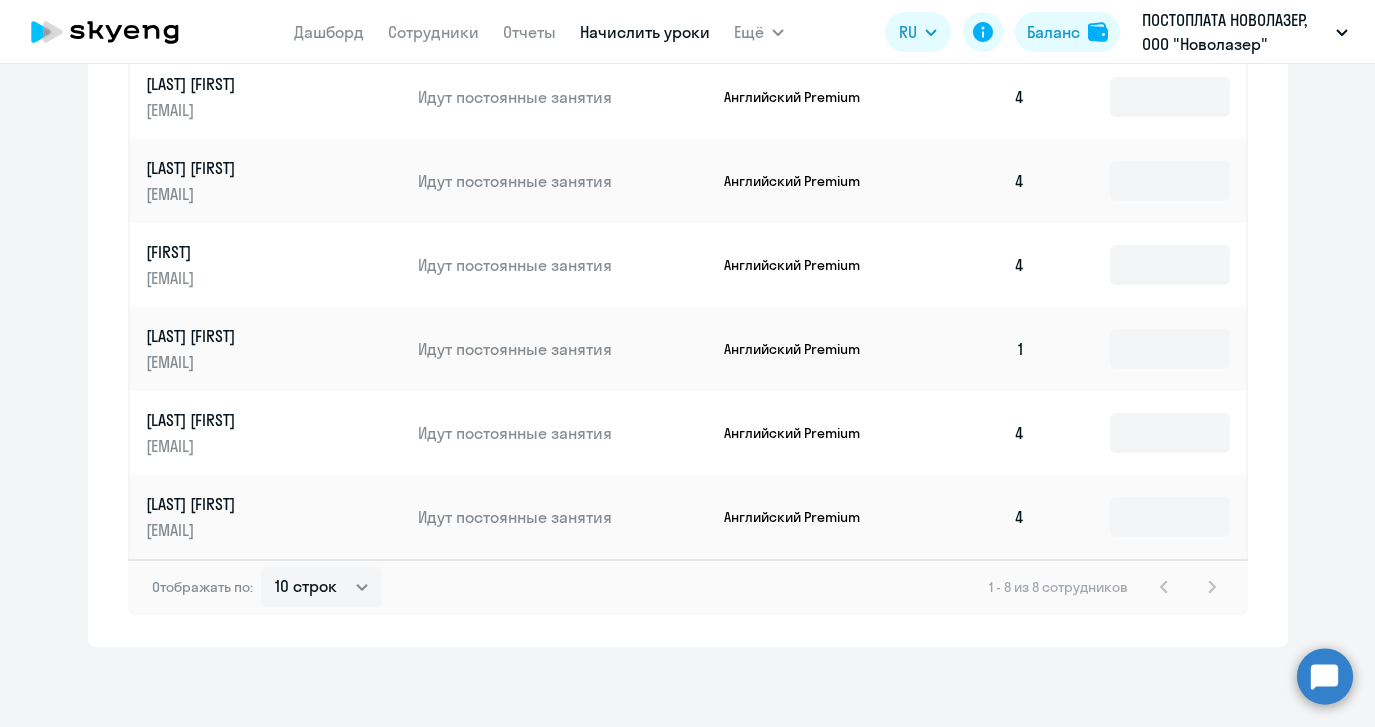 scroll, scrollTop: 1069, scrollLeft: 0, axis: vertical 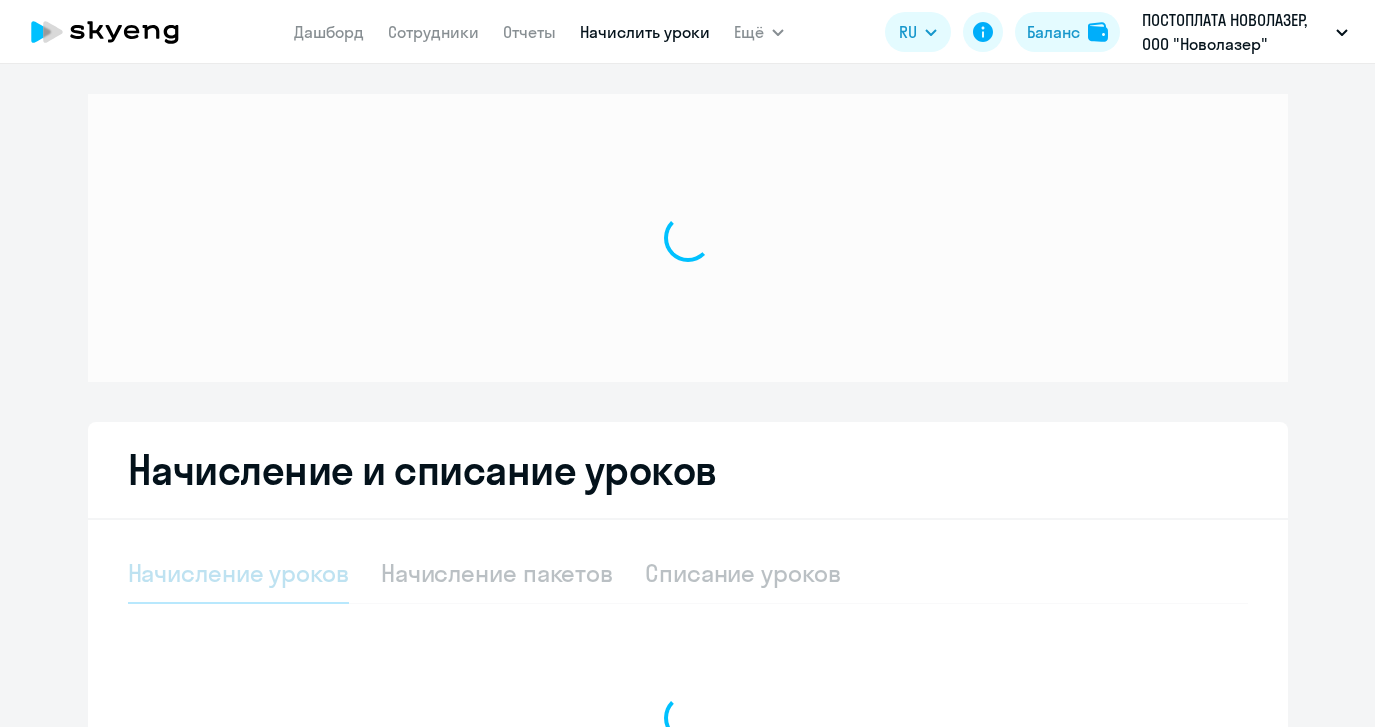 select on "10" 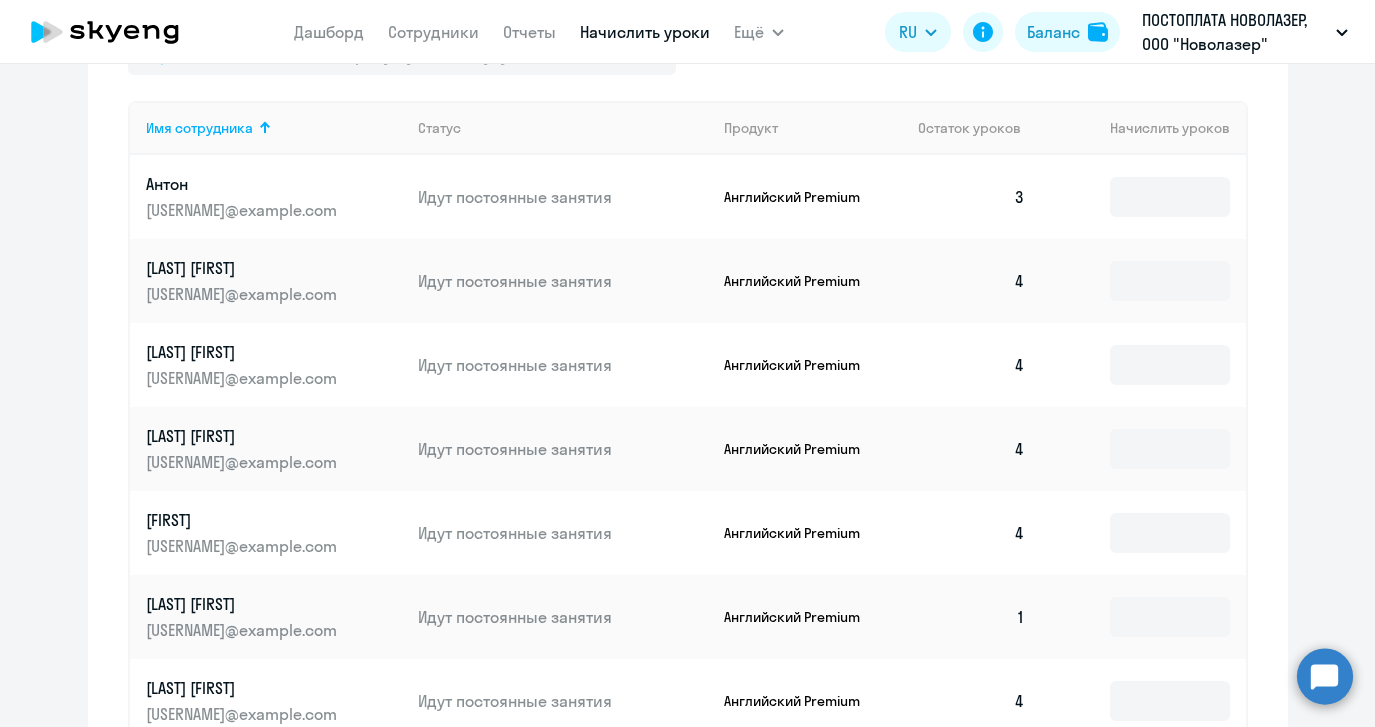 scroll, scrollTop: 1073, scrollLeft: 0, axis: vertical 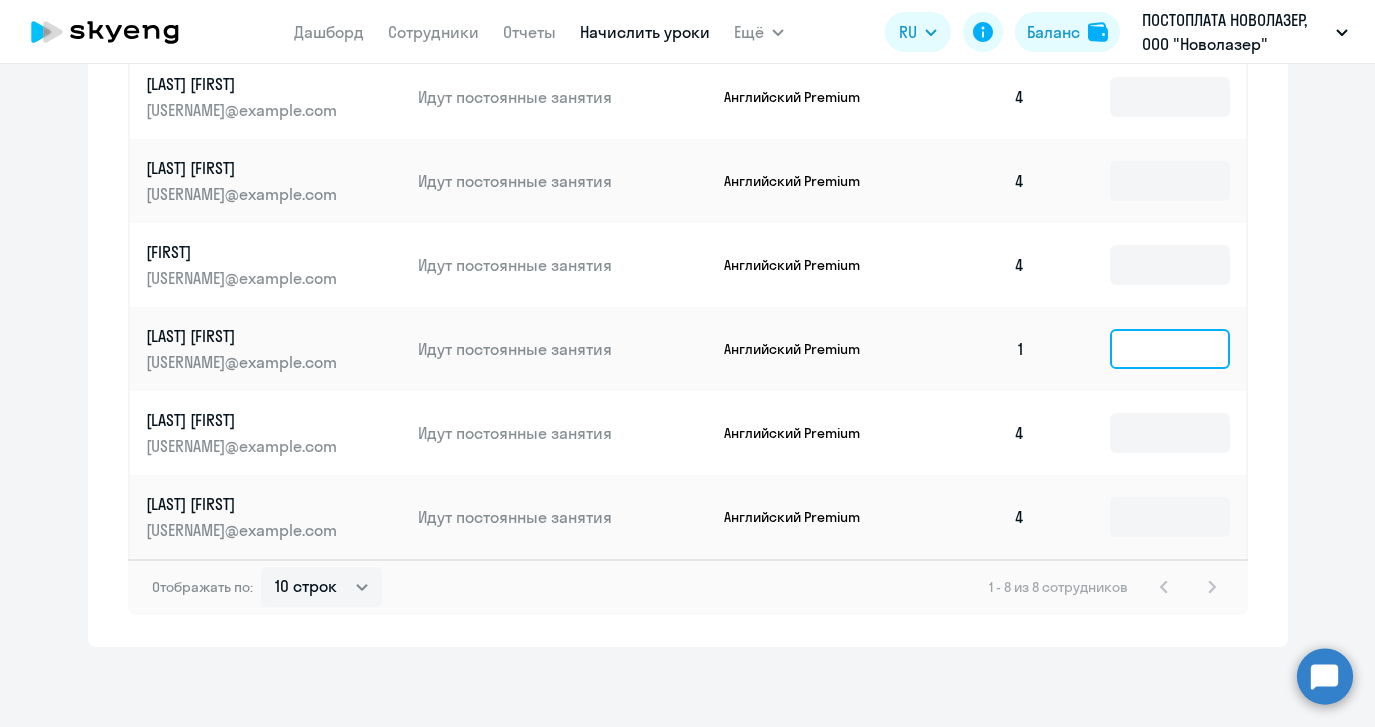 click 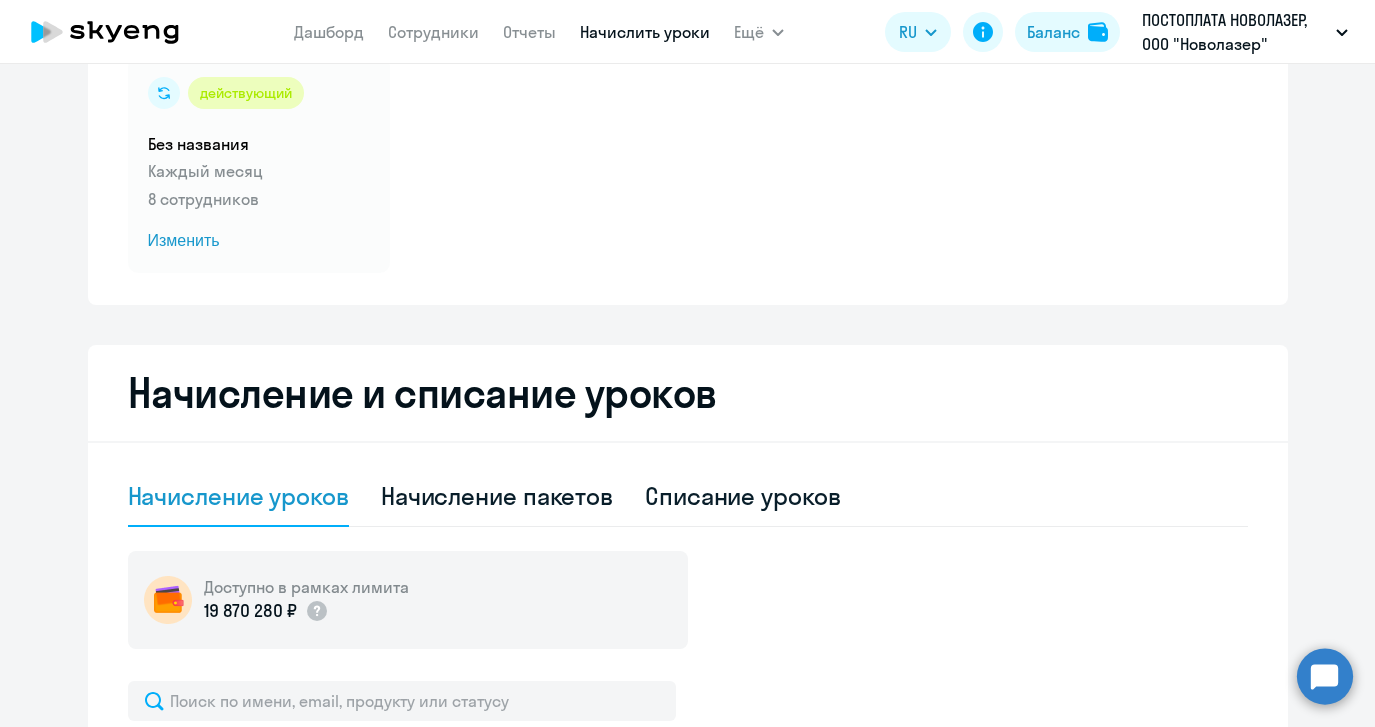 scroll, scrollTop: 340, scrollLeft: 0, axis: vertical 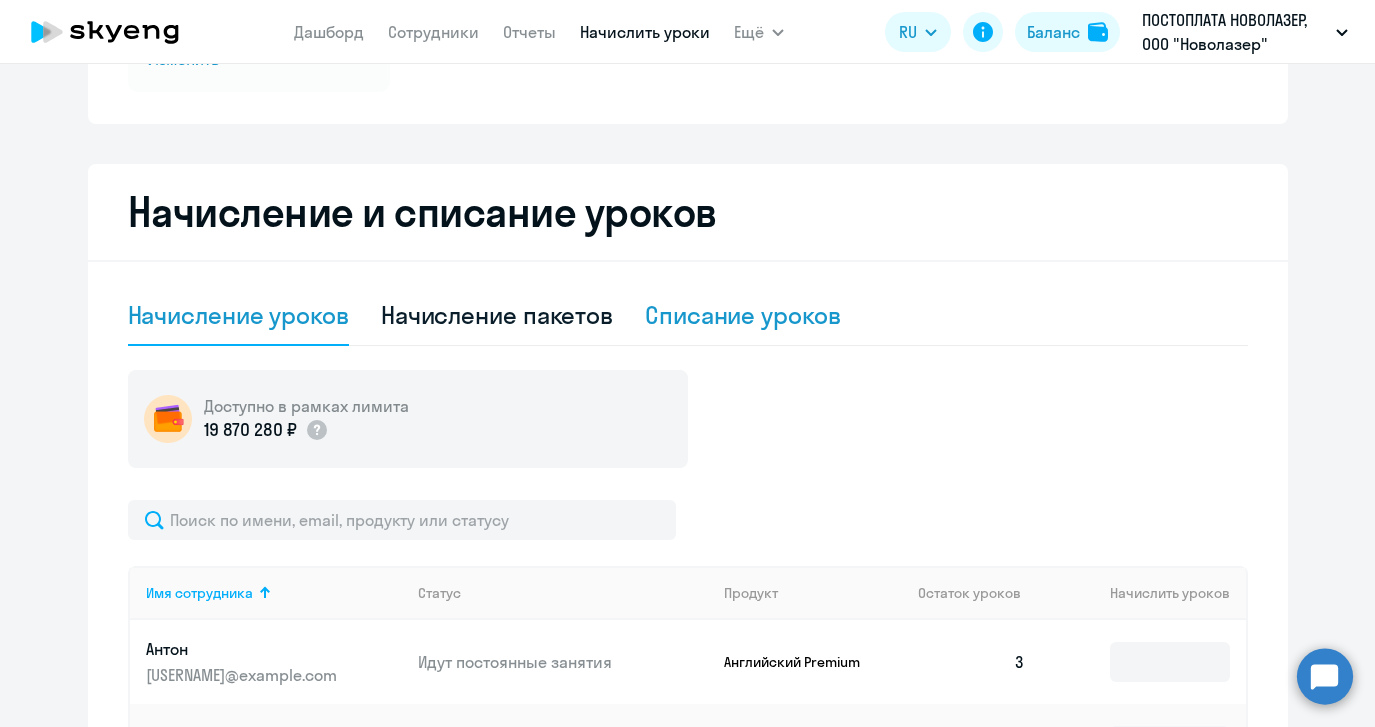 click on "Списание уроков" 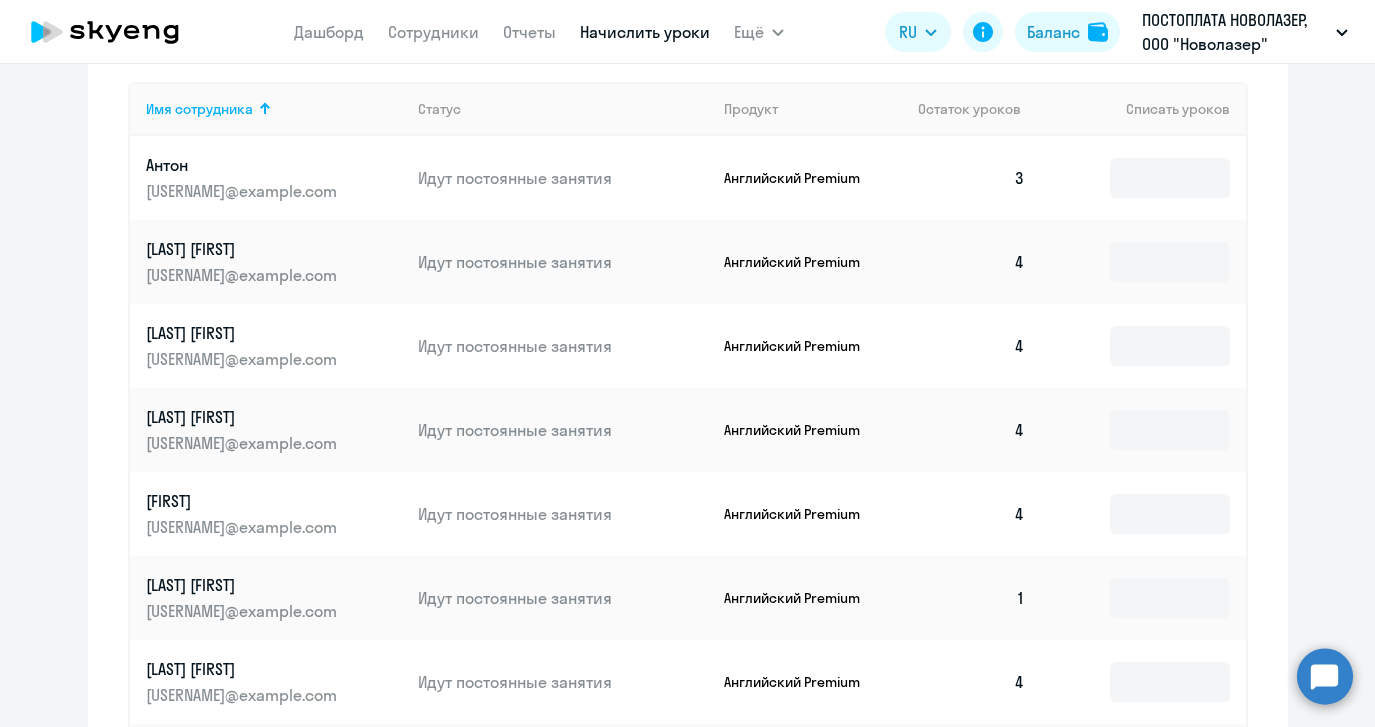 scroll, scrollTop: 731, scrollLeft: 0, axis: vertical 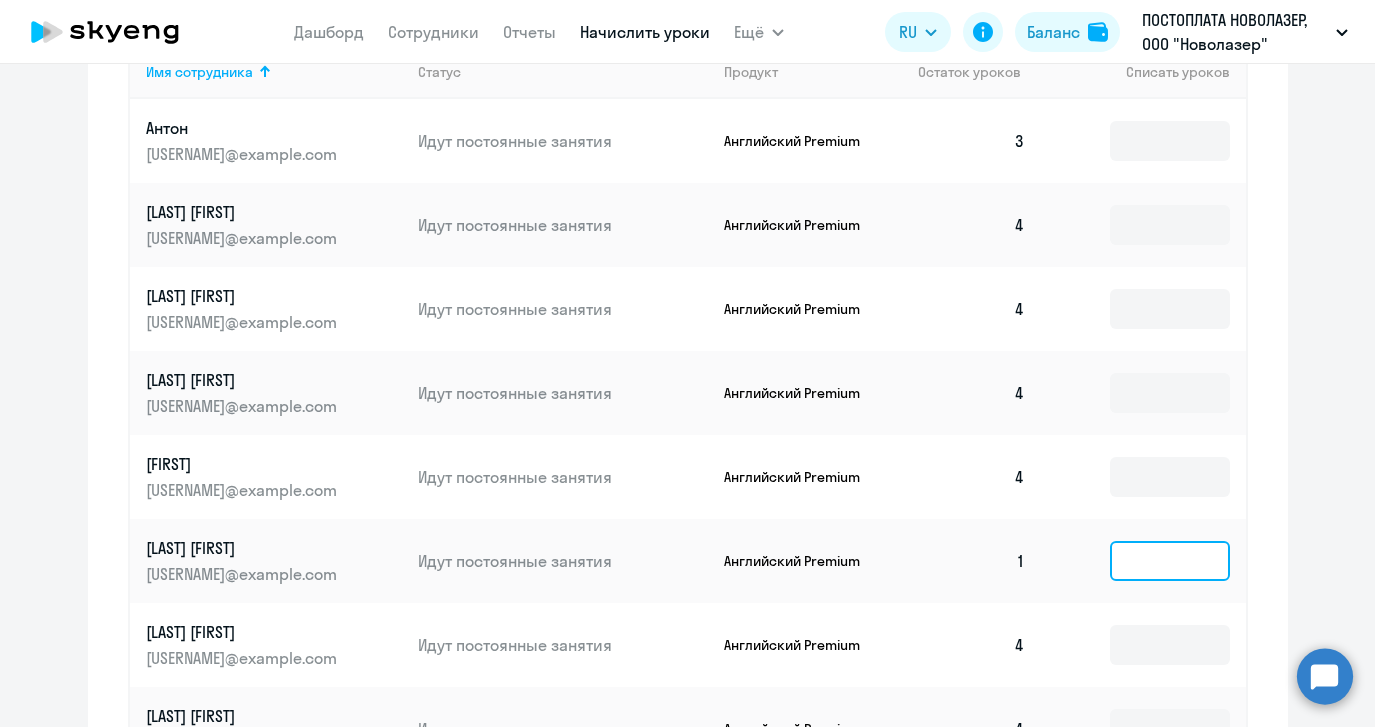 click 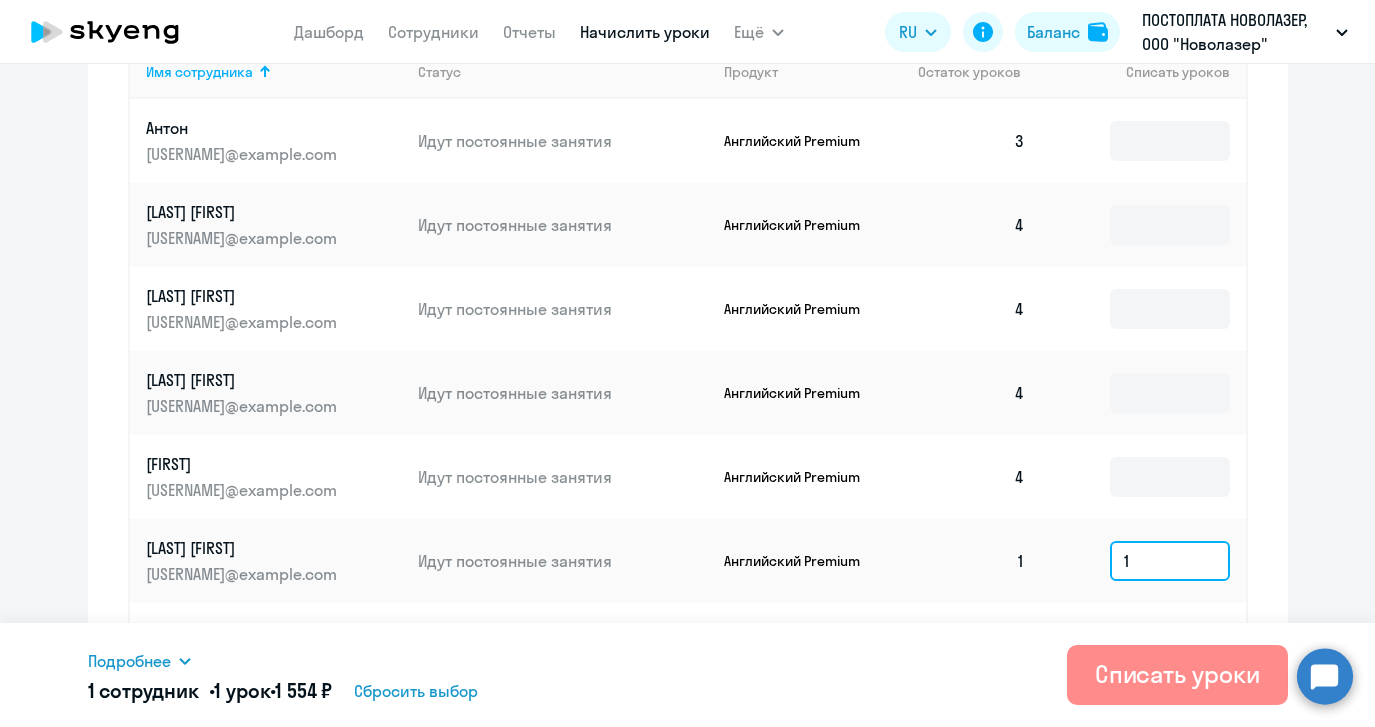type on "1" 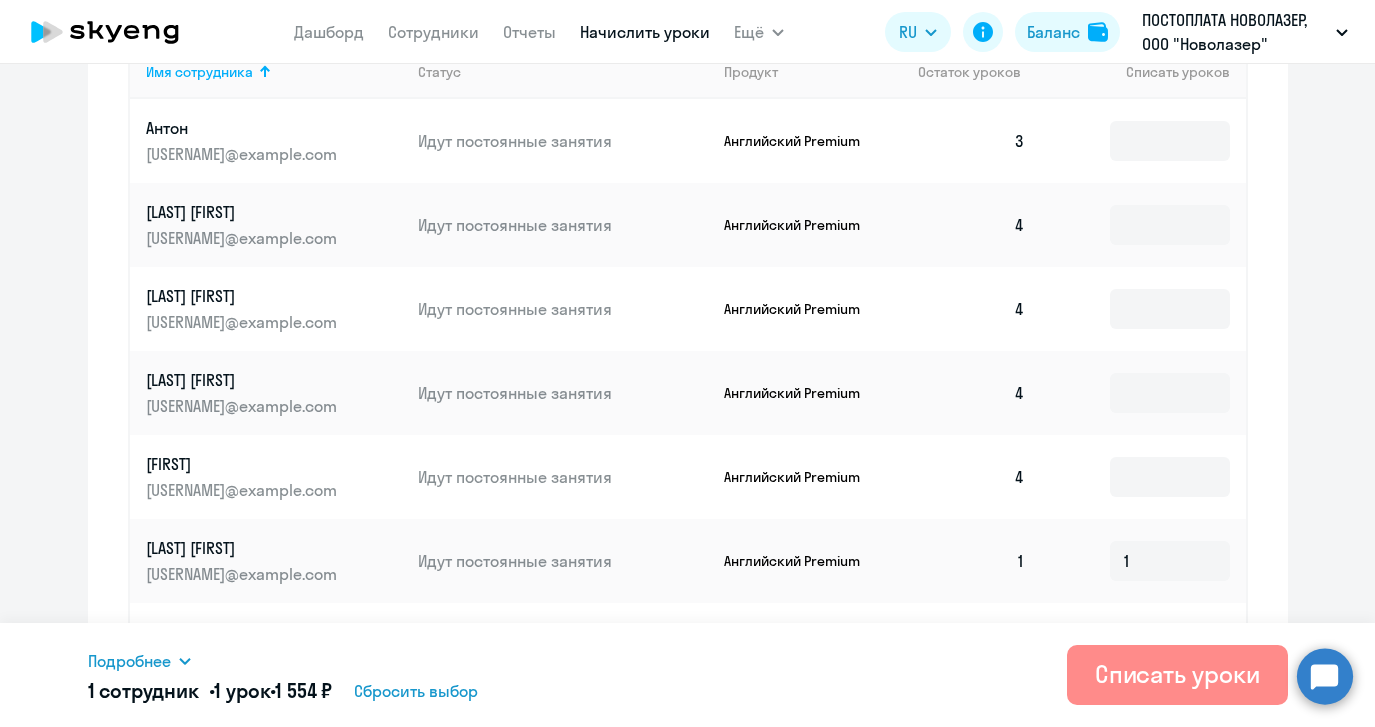 click on "Списать уроки" at bounding box center (1177, 674) 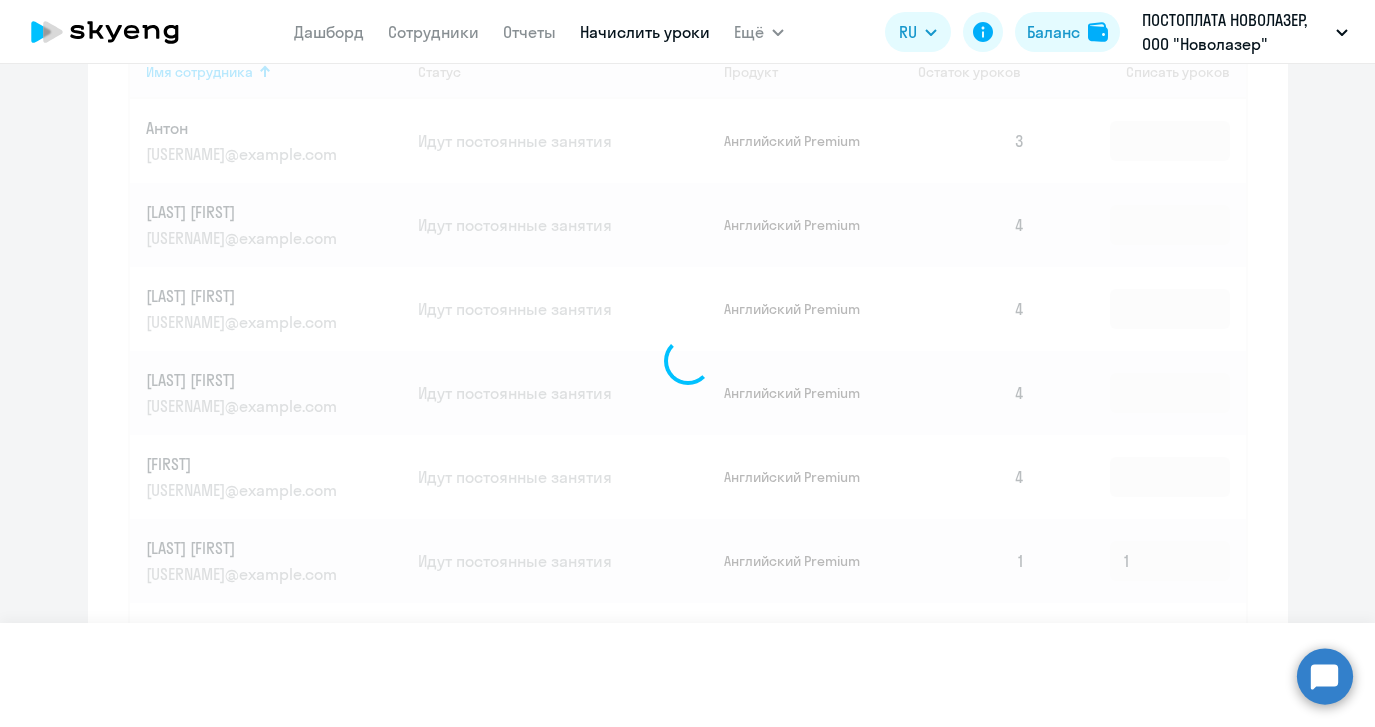 type 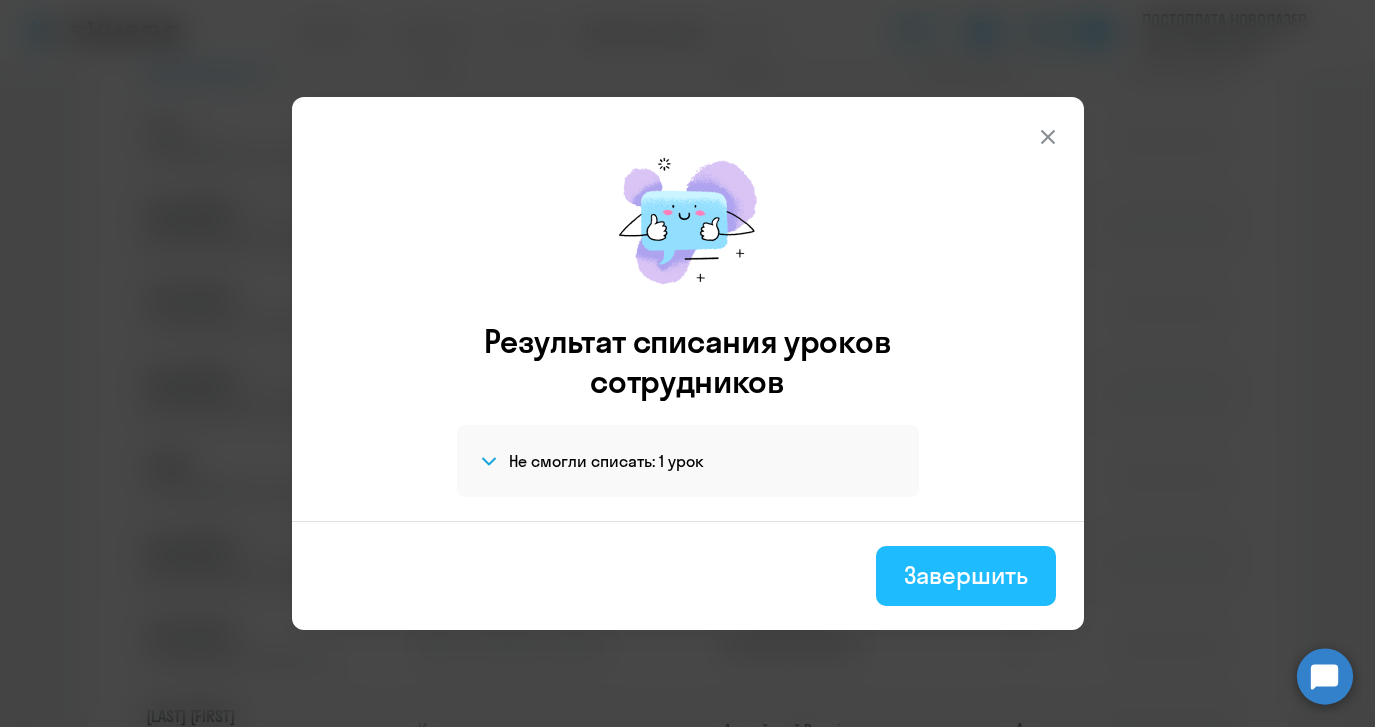 click on "Завершить" at bounding box center [965, 575] 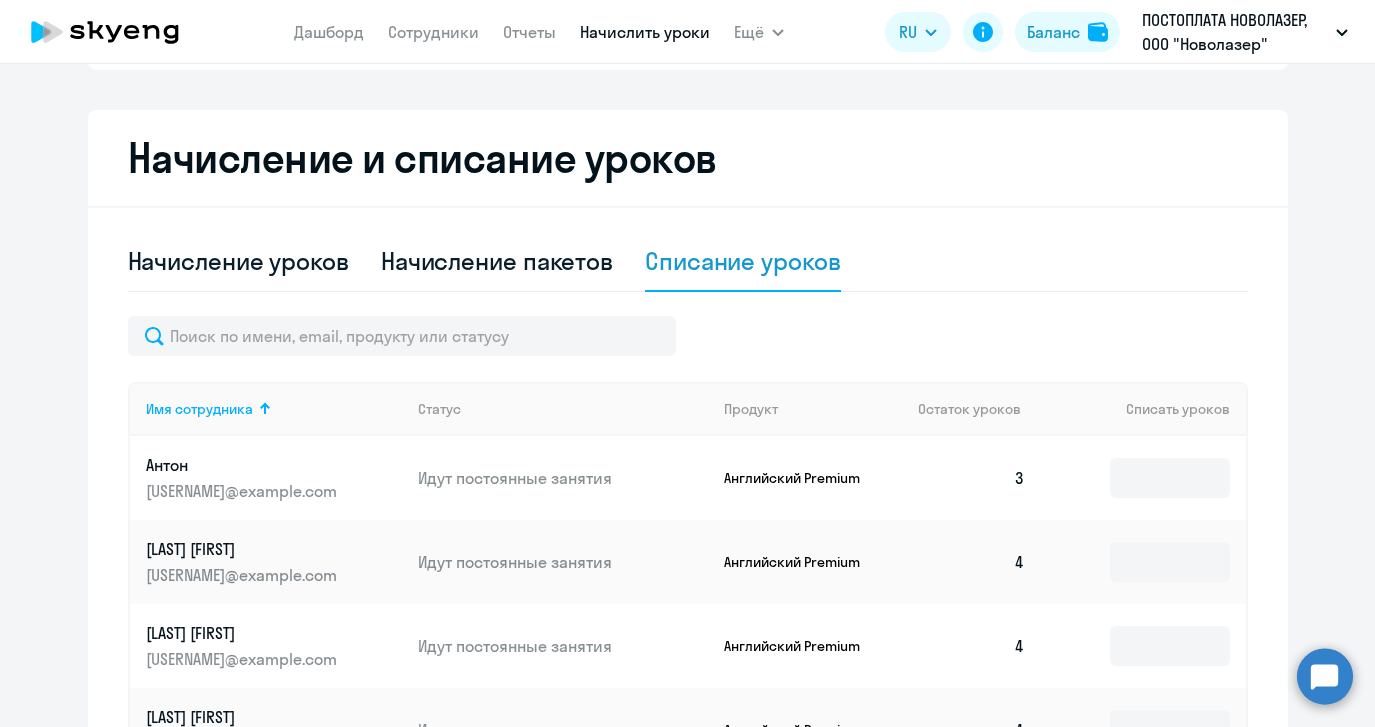 scroll, scrollTop: 0, scrollLeft: 0, axis: both 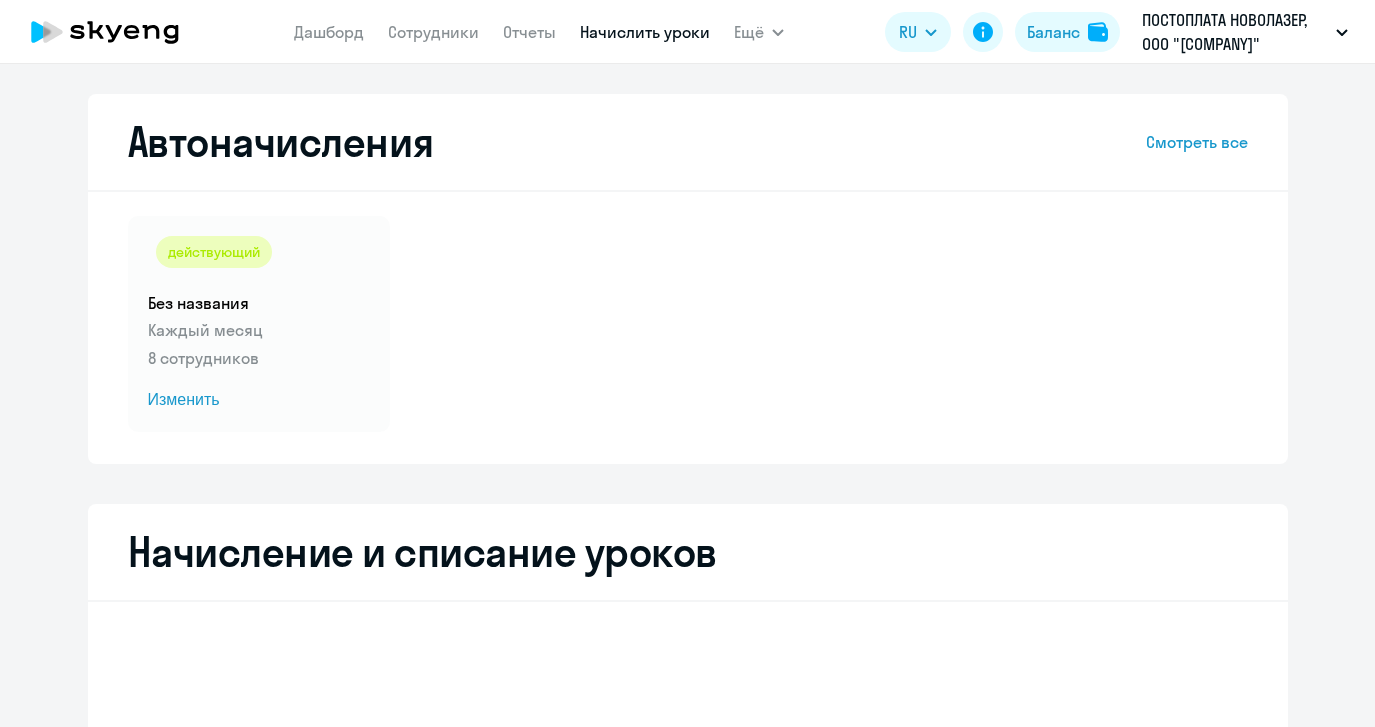 select on "10" 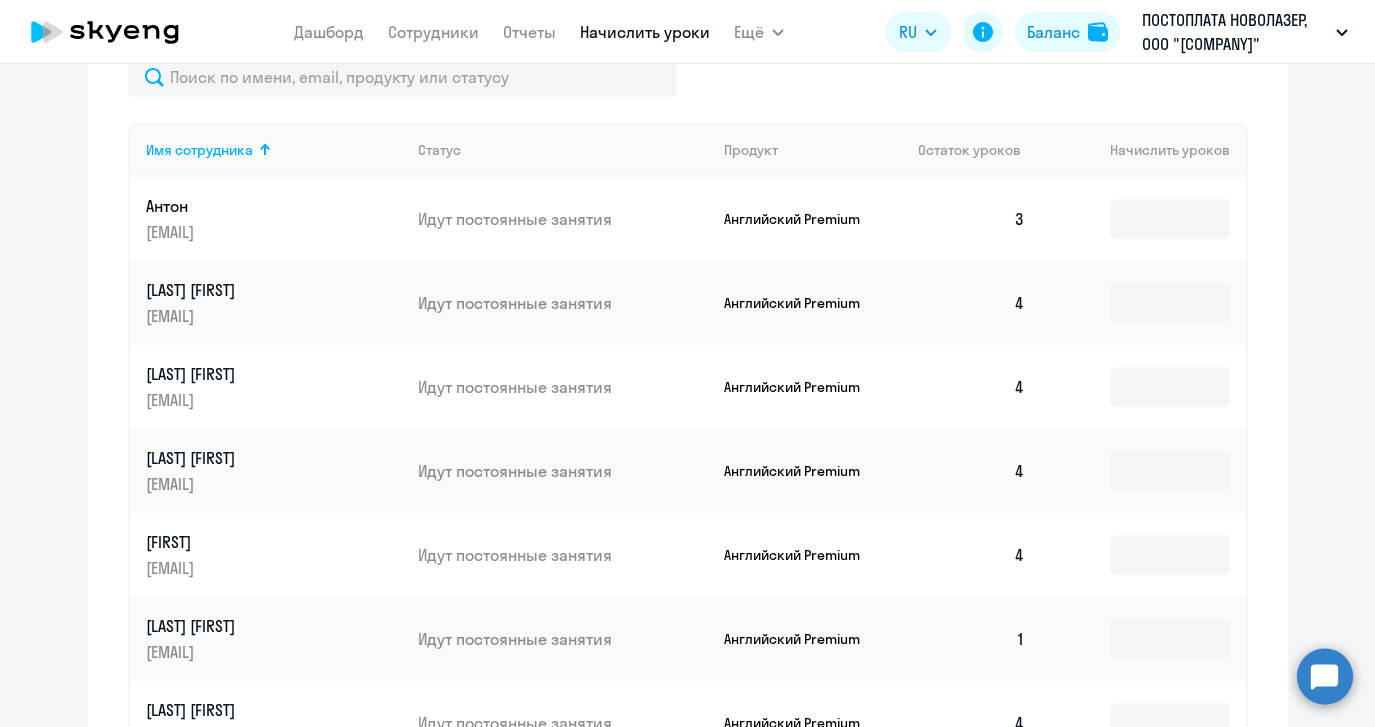 scroll, scrollTop: 853, scrollLeft: 0, axis: vertical 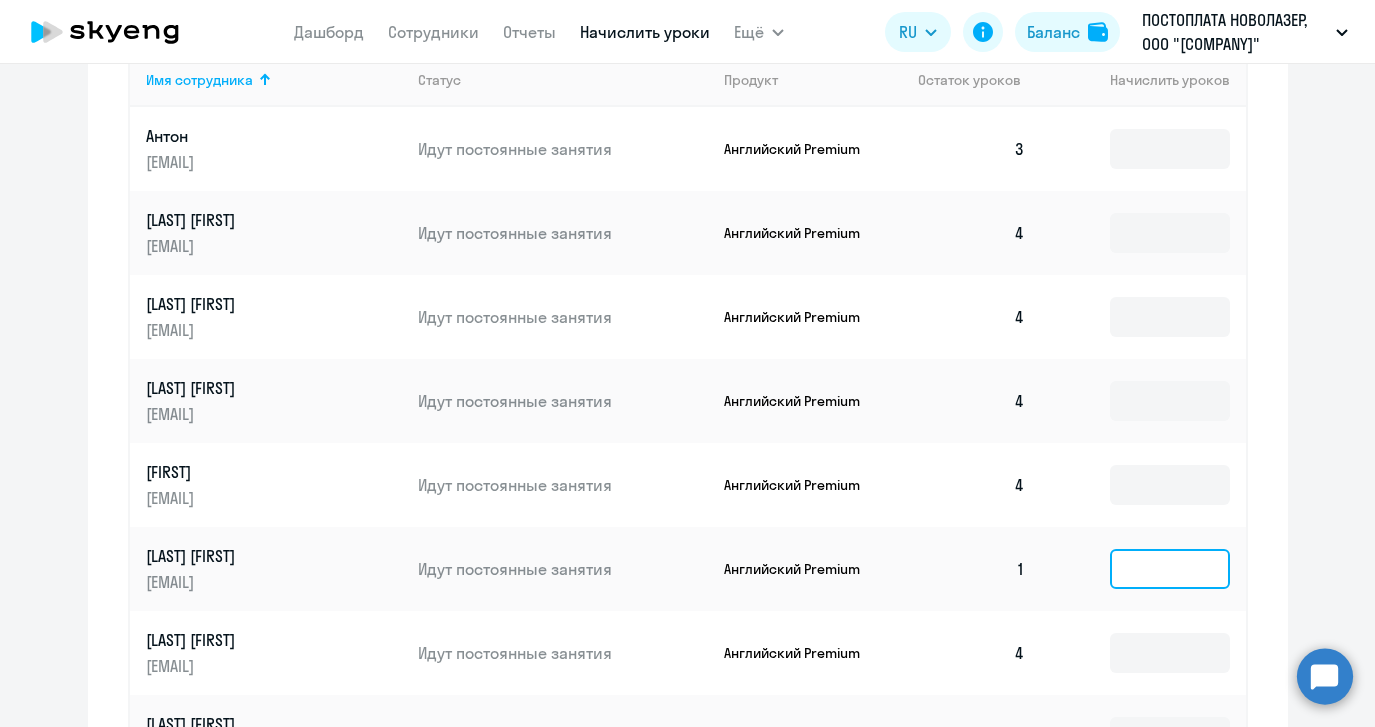 click 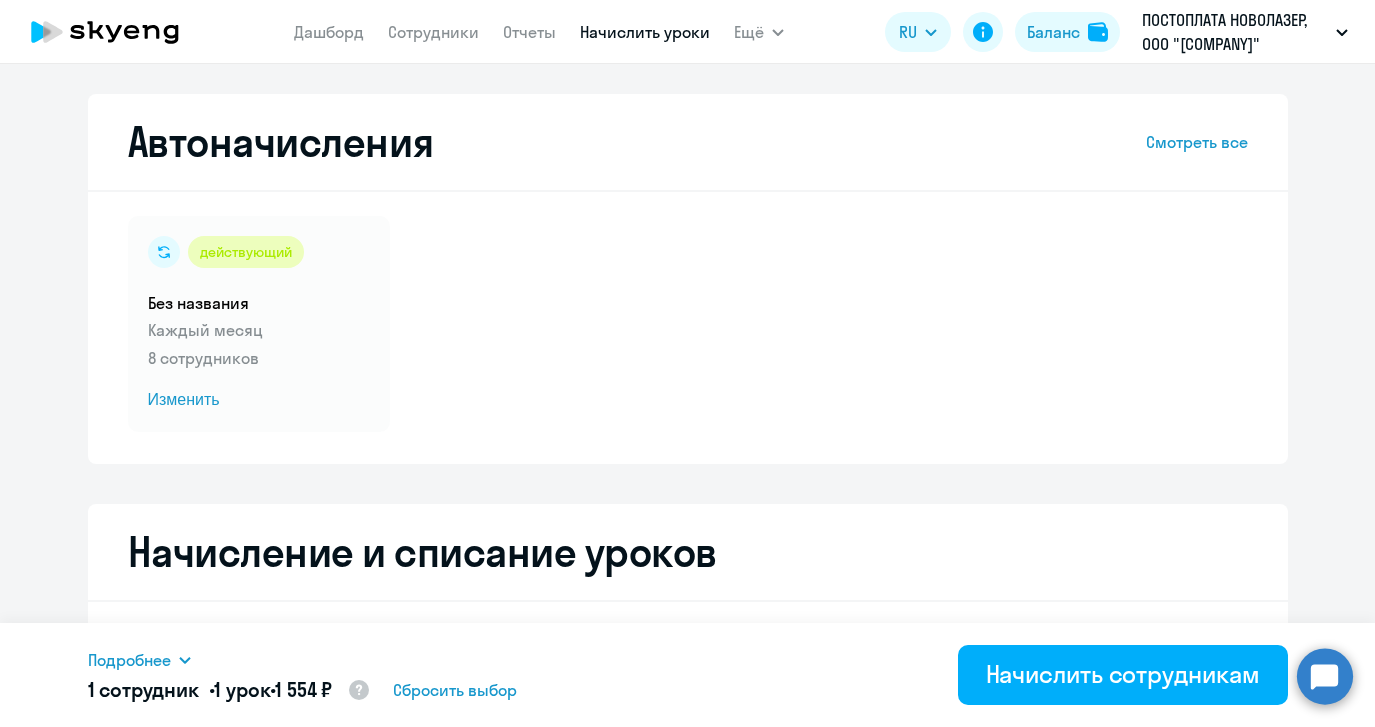 scroll, scrollTop: 395, scrollLeft: 0, axis: vertical 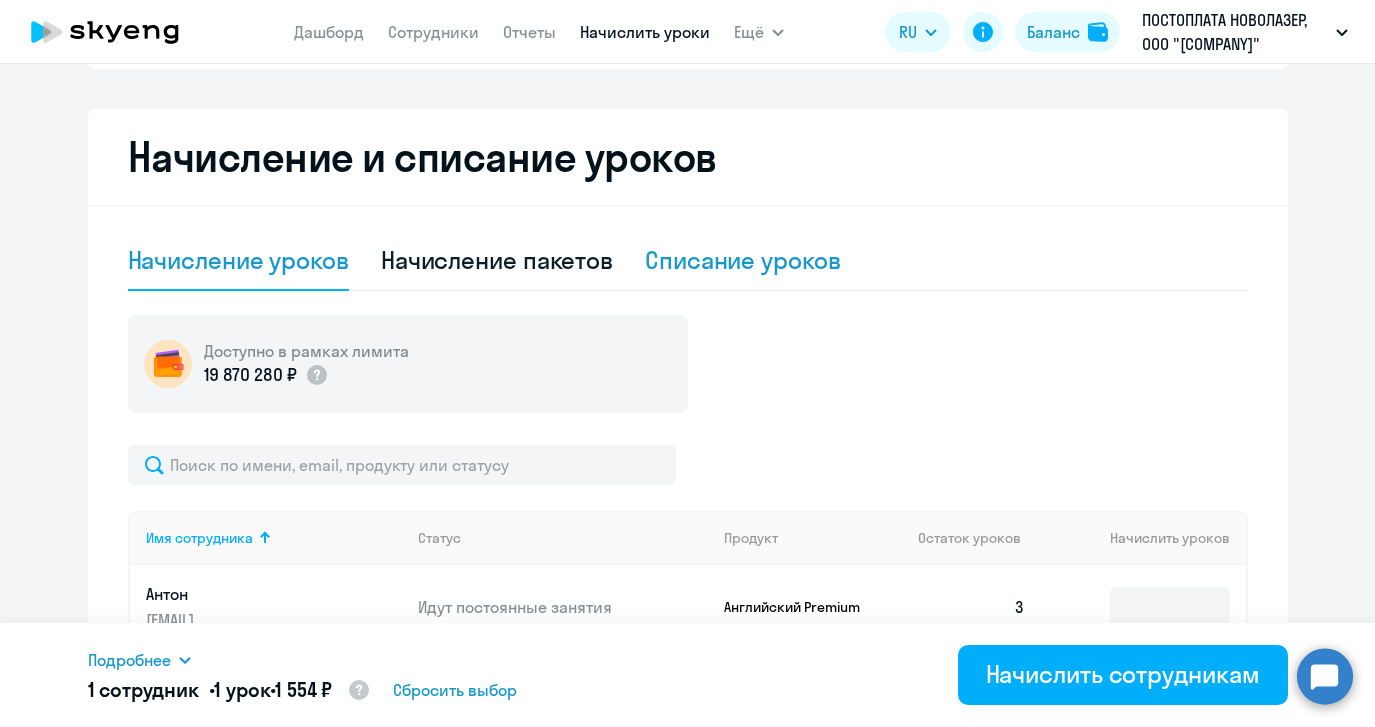 type on "1" 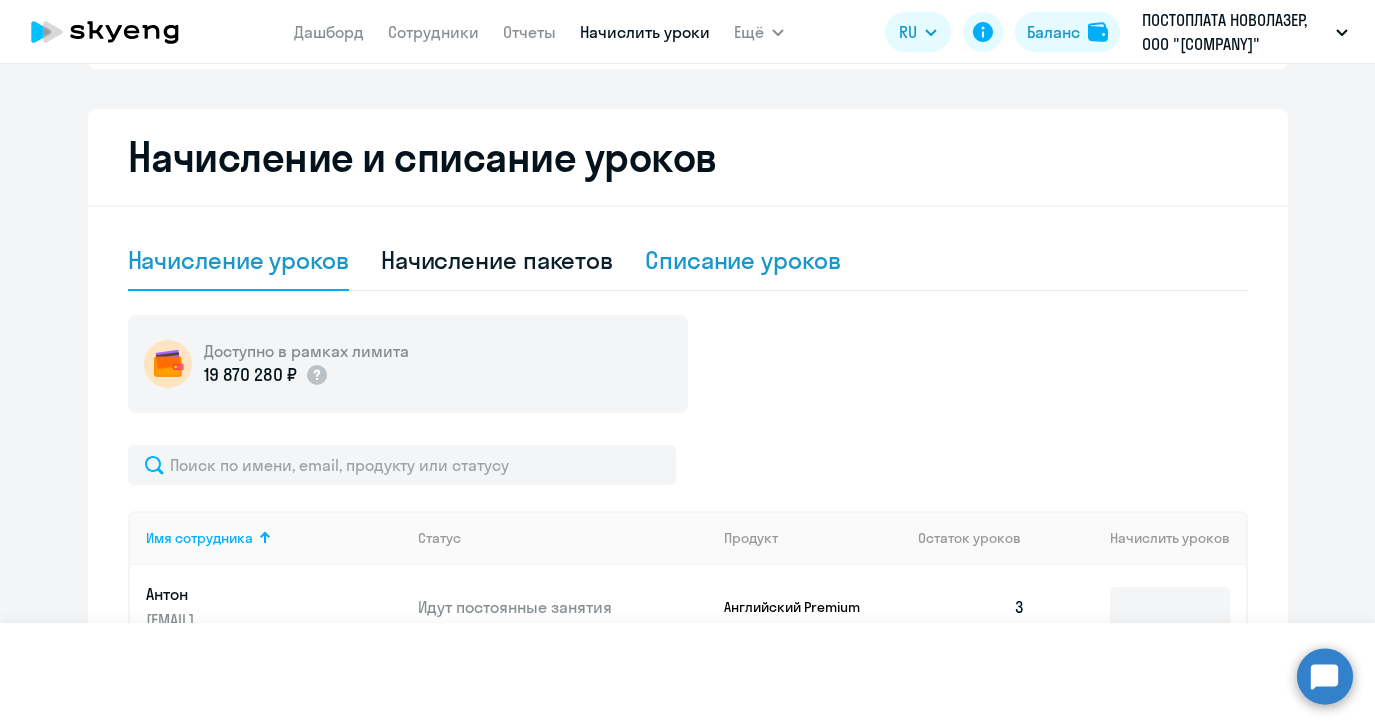 select on "10" 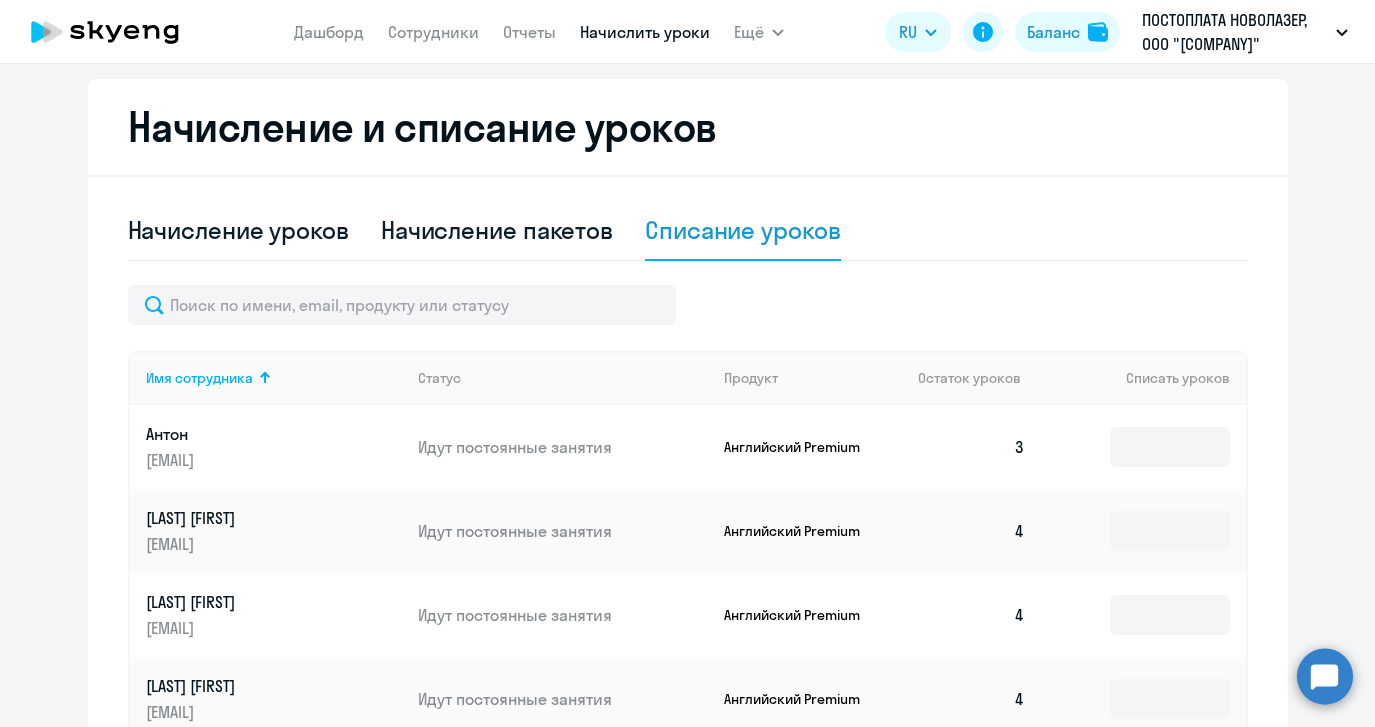 scroll, scrollTop: 943, scrollLeft: 0, axis: vertical 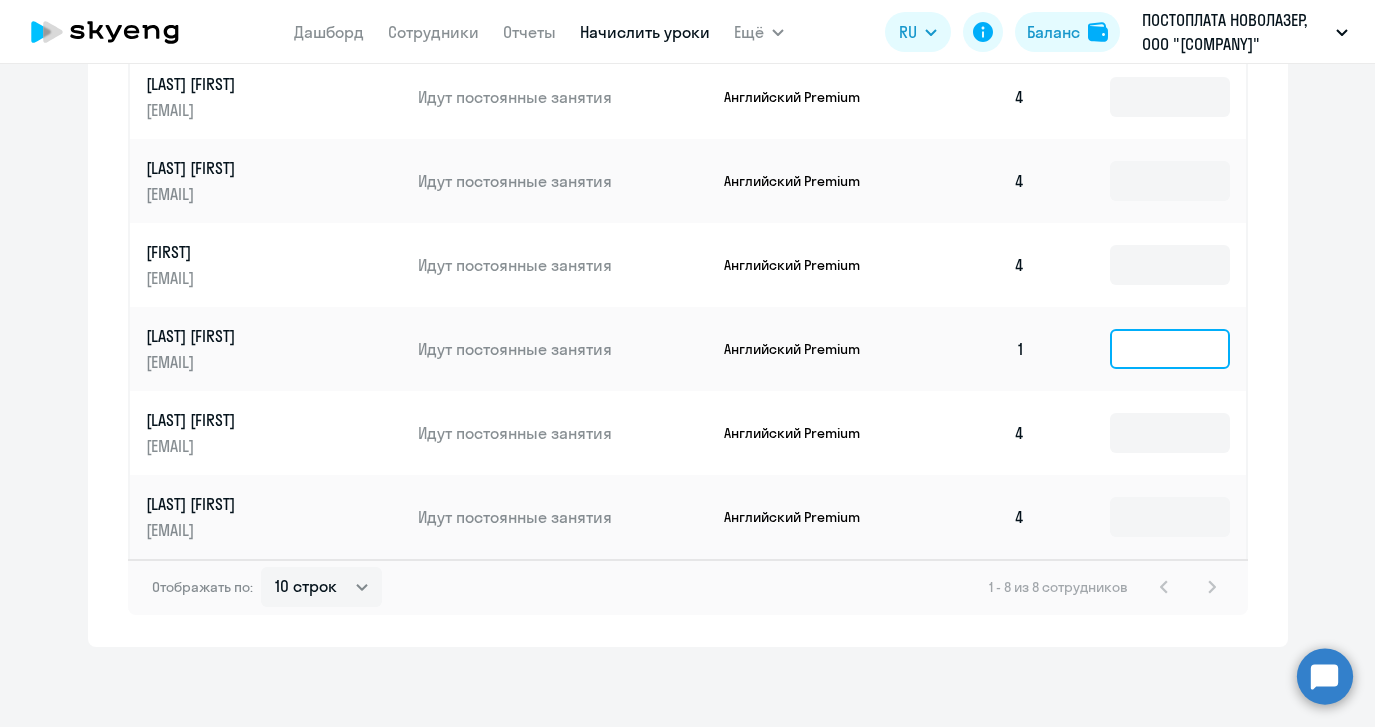 click 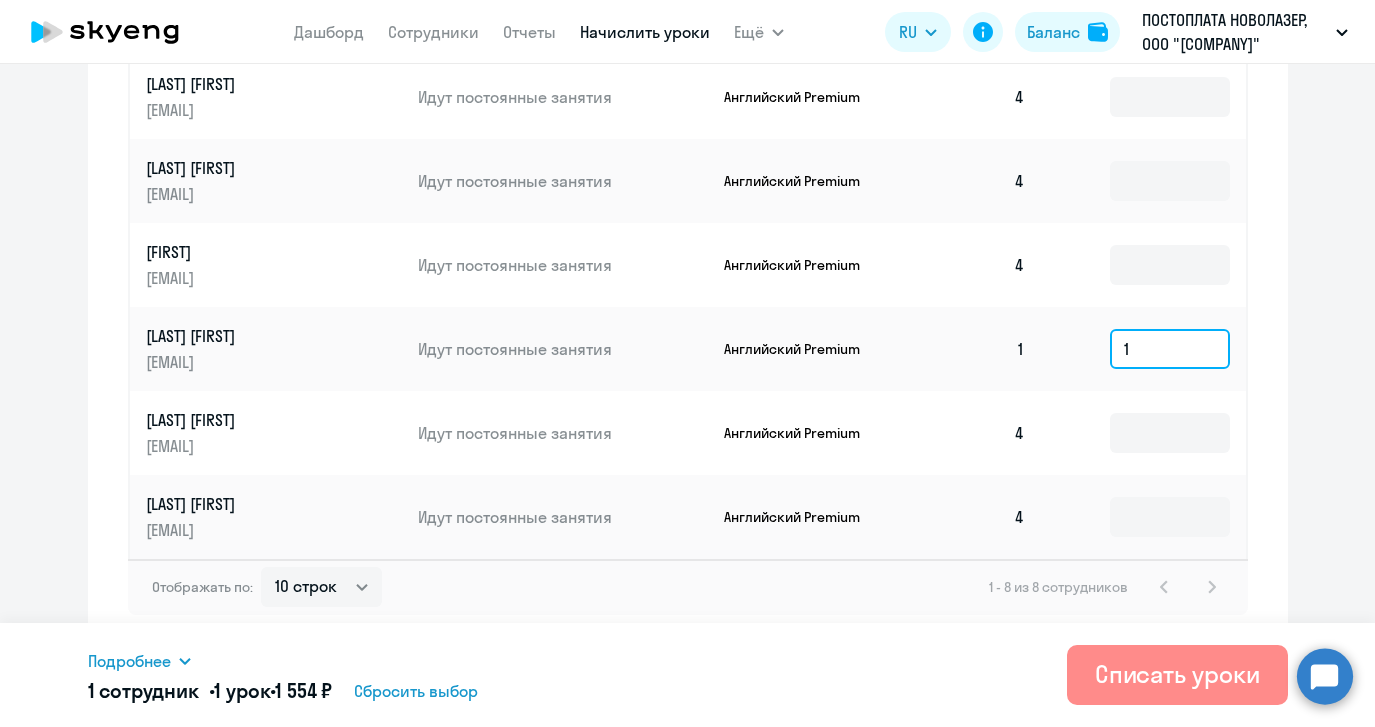 type on "1" 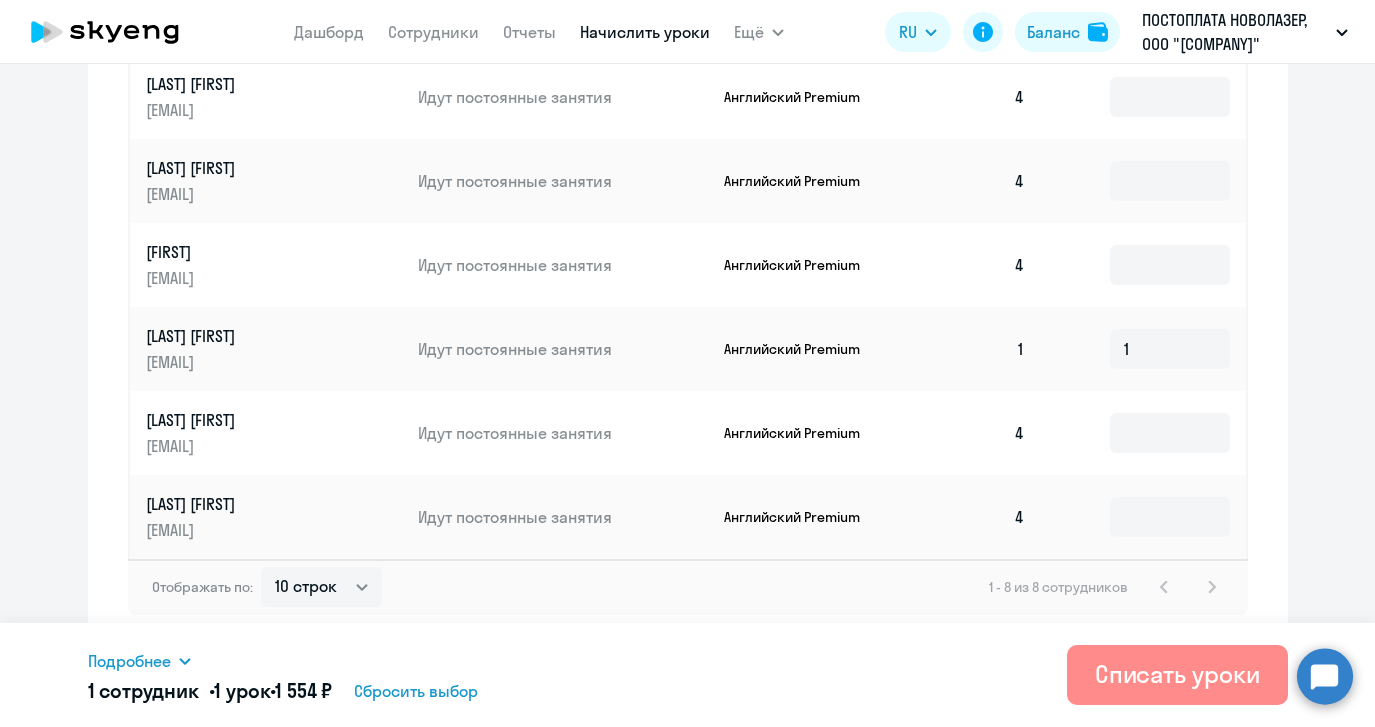 click on "Списать уроки" at bounding box center [1177, 674] 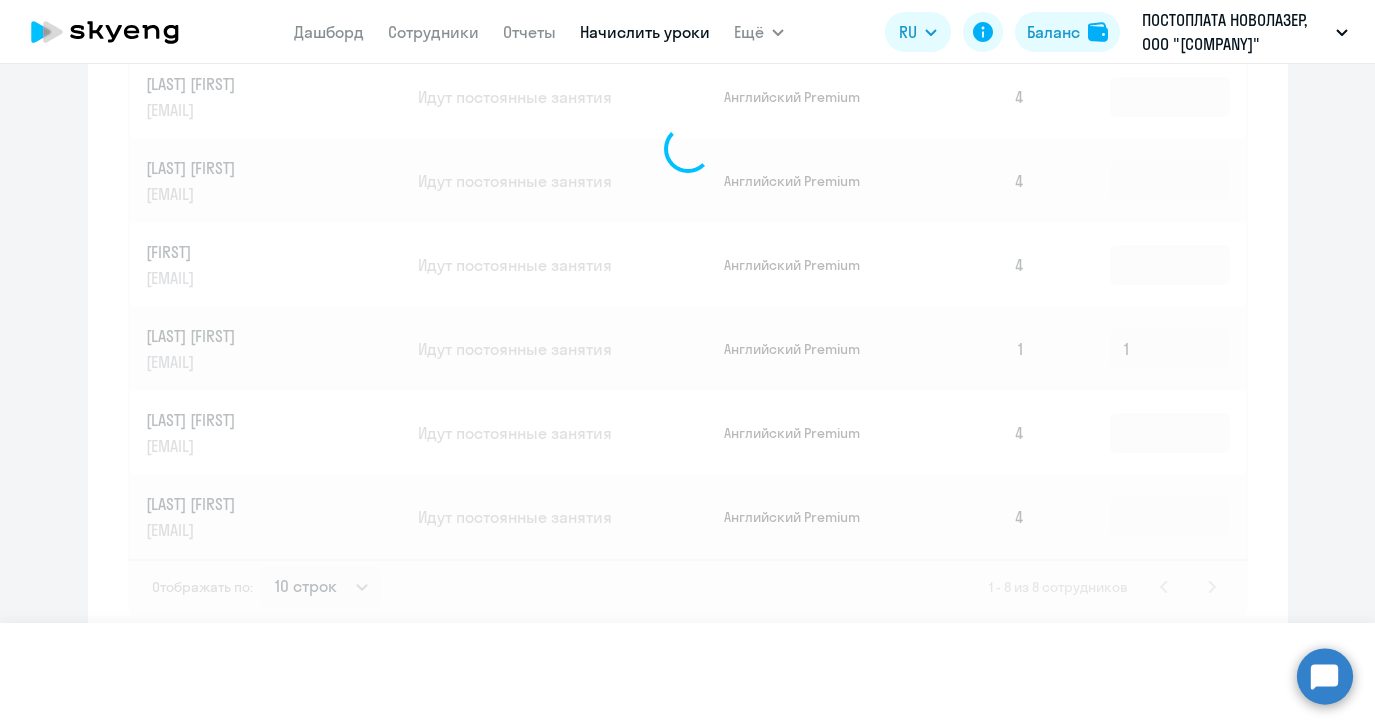 type 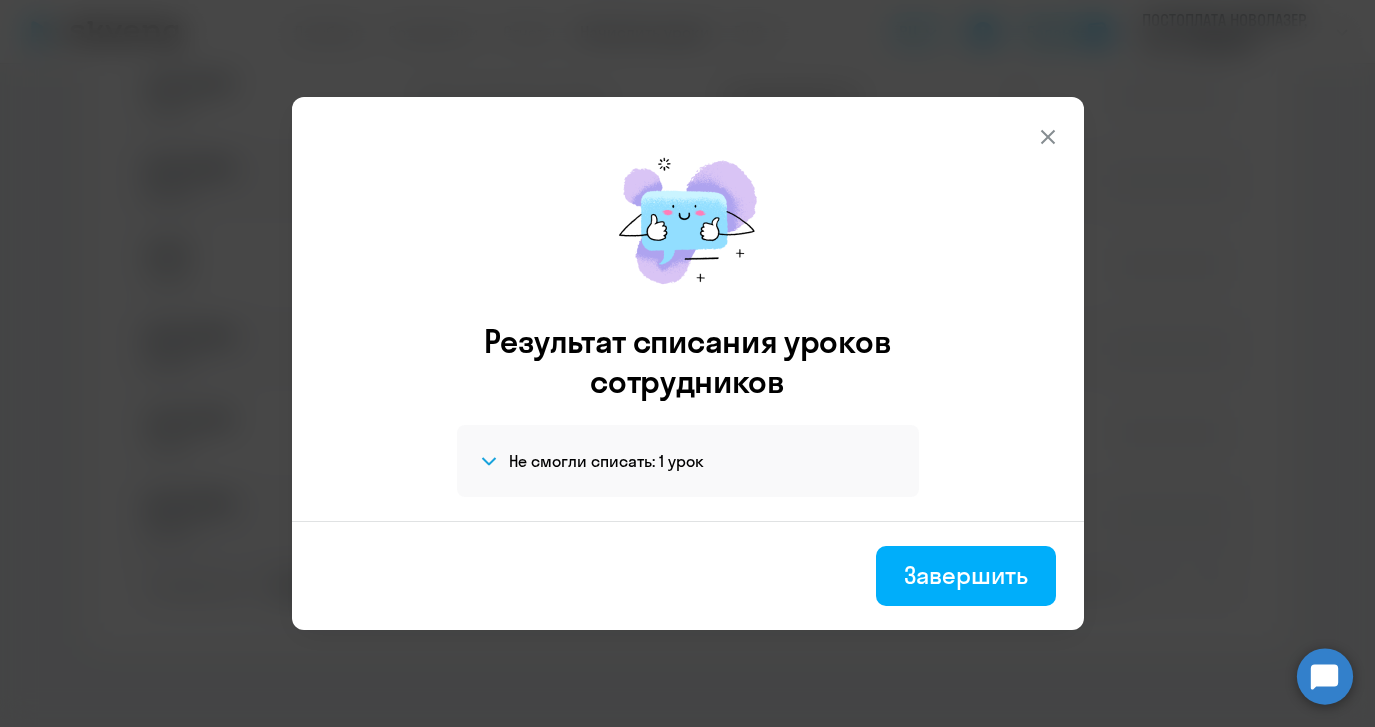 click on "Завершить" at bounding box center (965, 575) 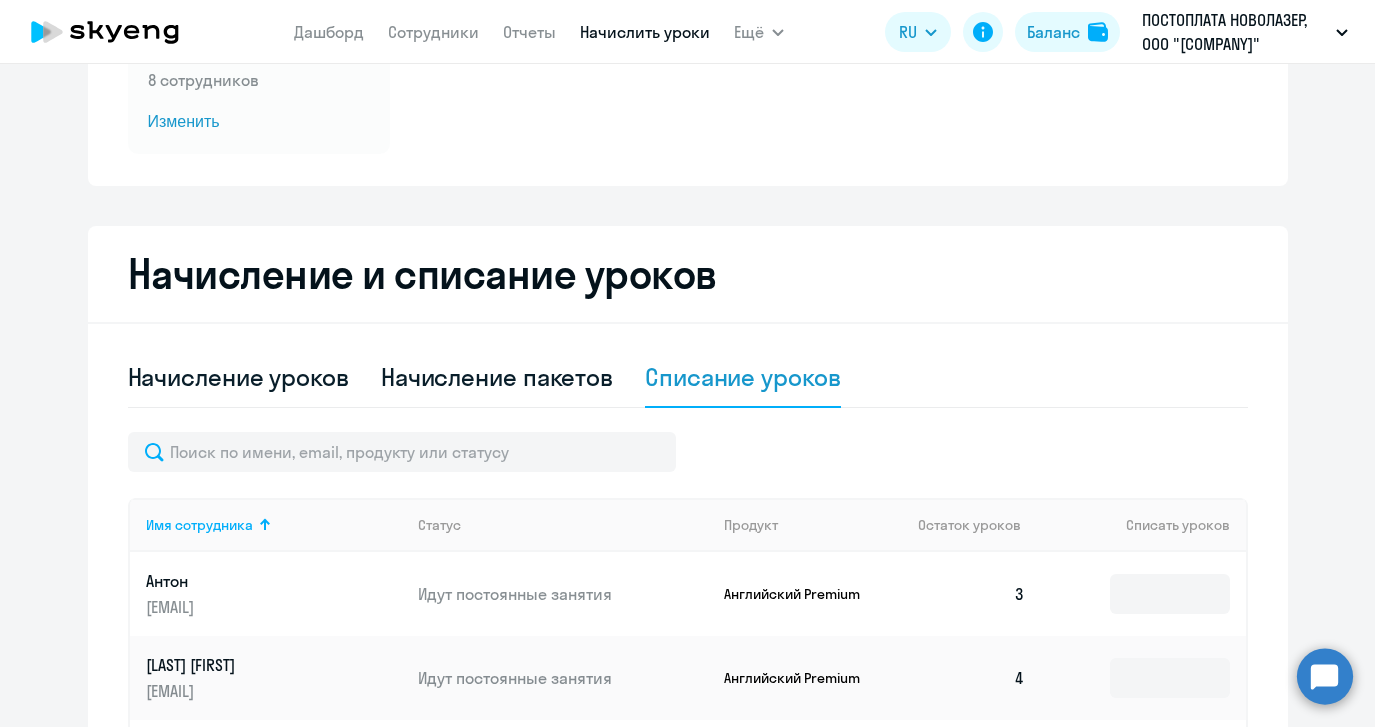 scroll, scrollTop: 0, scrollLeft: 0, axis: both 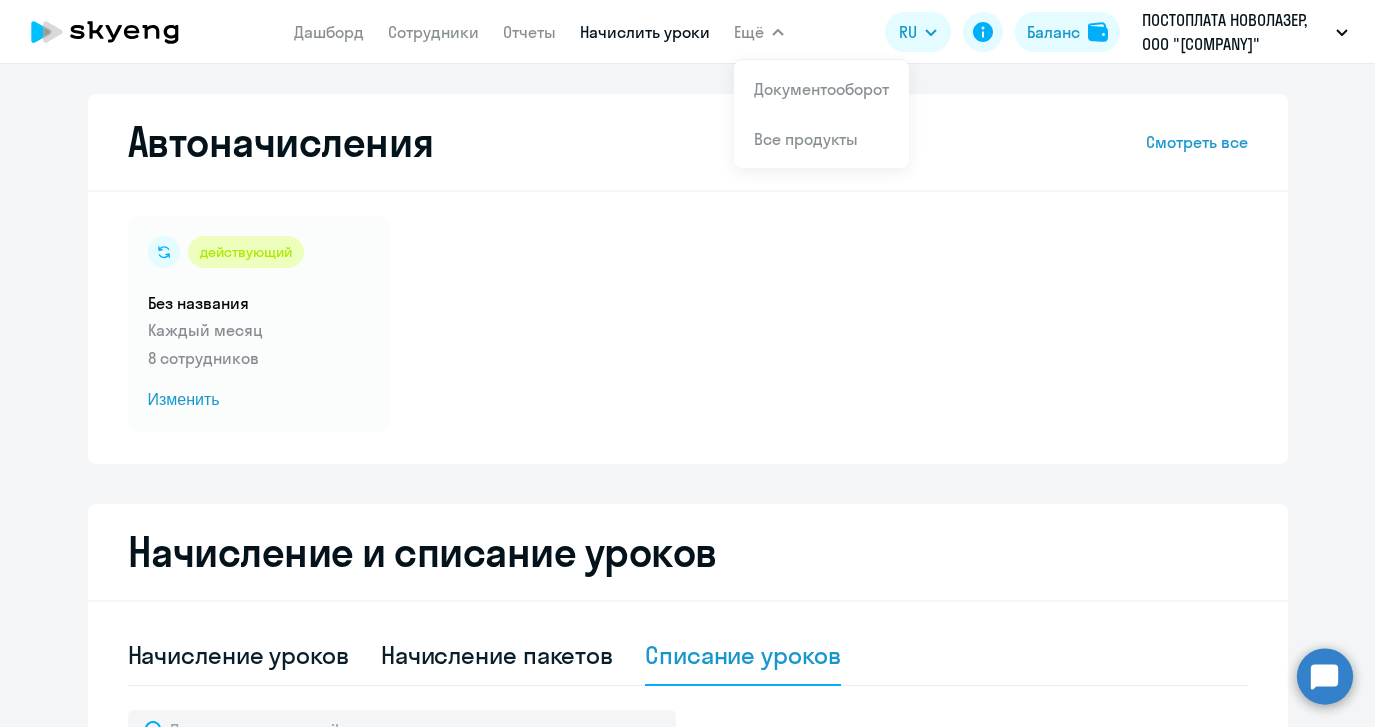 click on "Документооборот" at bounding box center [821, 89] 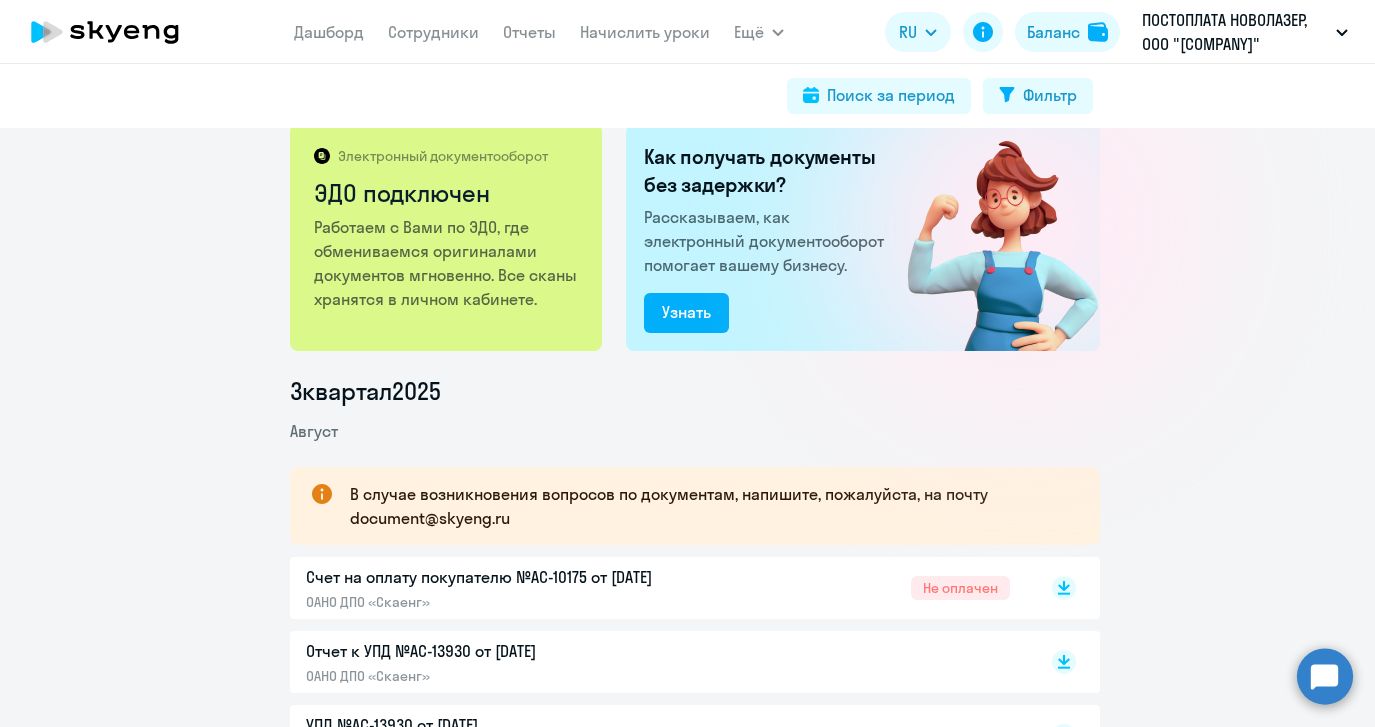 scroll, scrollTop: 32, scrollLeft: 0, axis: vertical 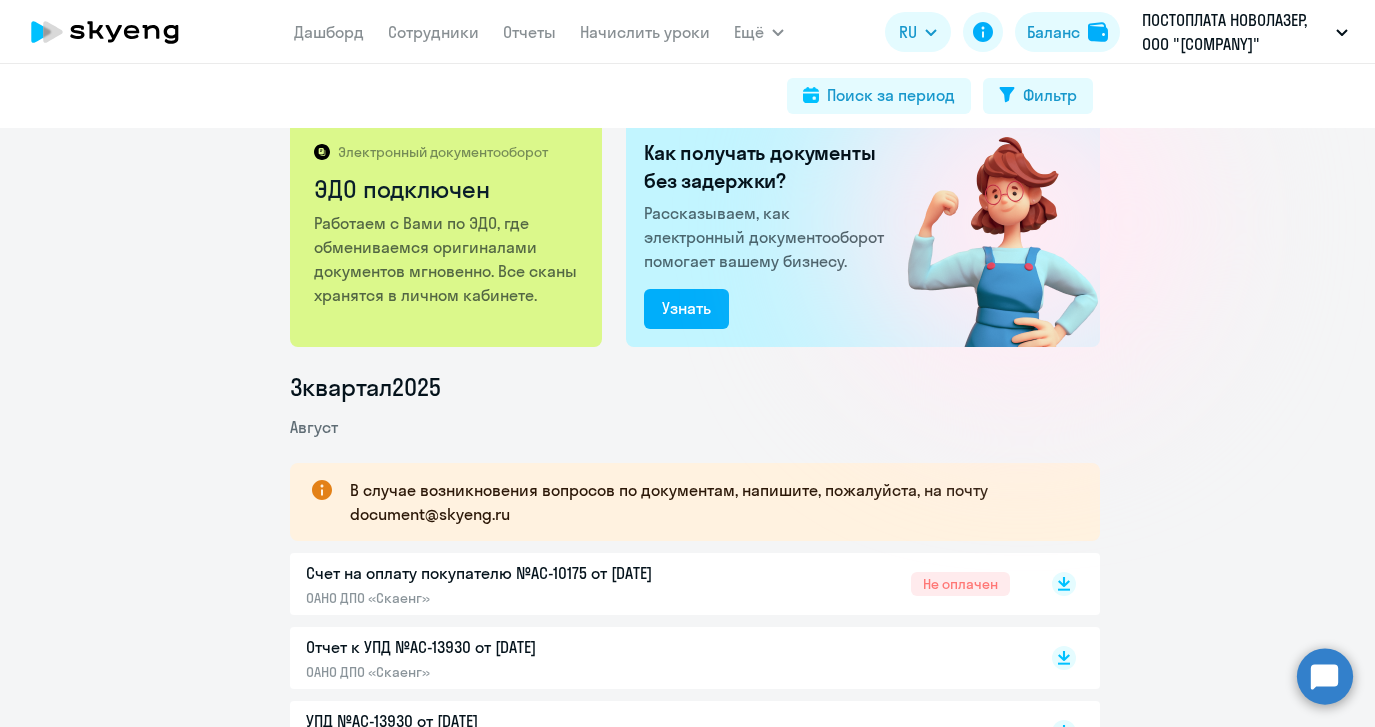 click on "Счет на оплату покупателю №AC-10175 от 02.08.2025" 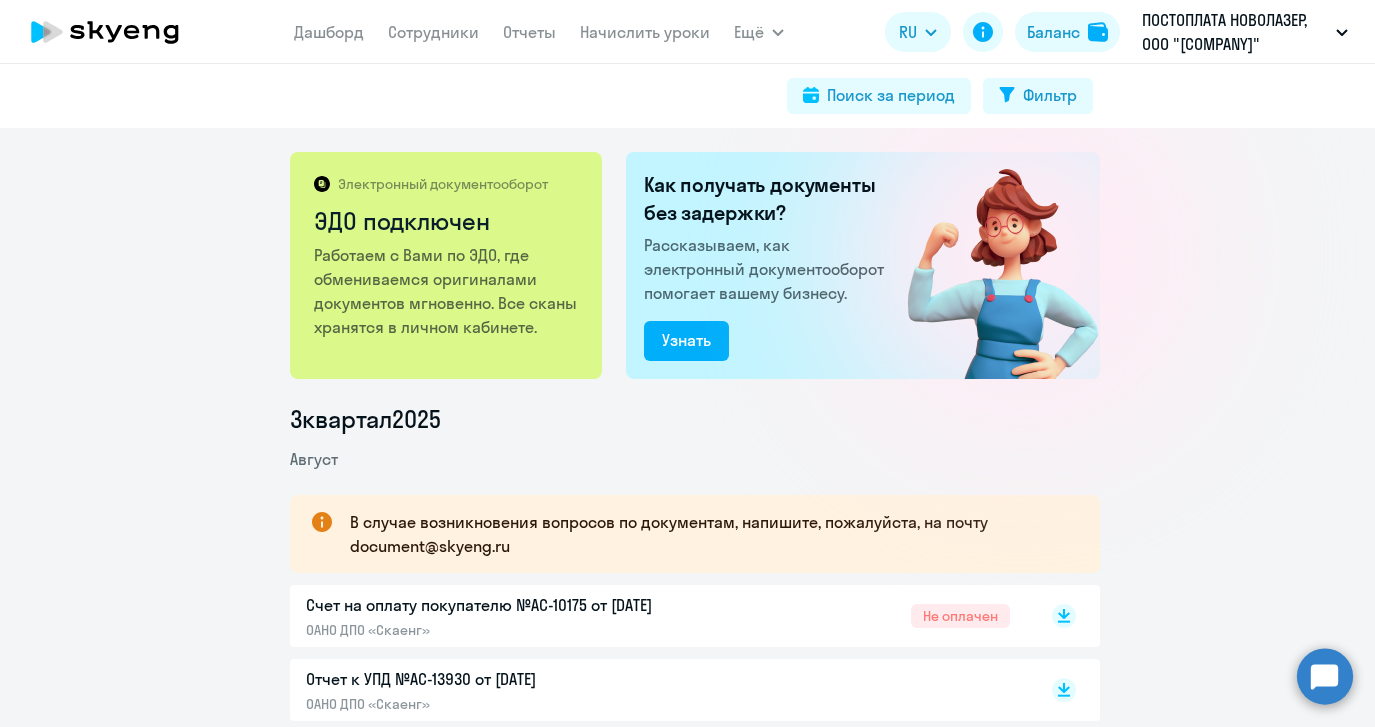 scroll, scrollTop: 181, scrollLeft: 0, axis: vertical 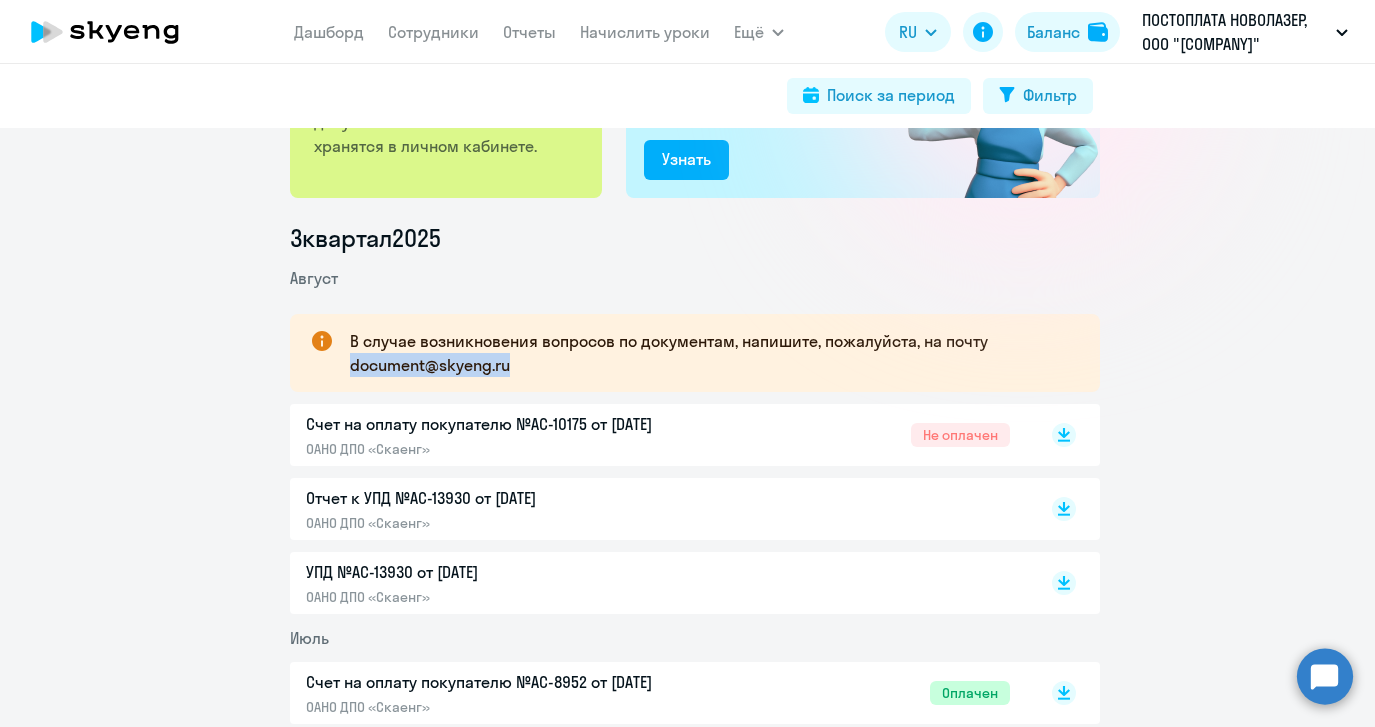 drag, startPoint x: 345, startPoint y: 365, endPoint x: 504, endPoint y: 371, distance: 159.11317 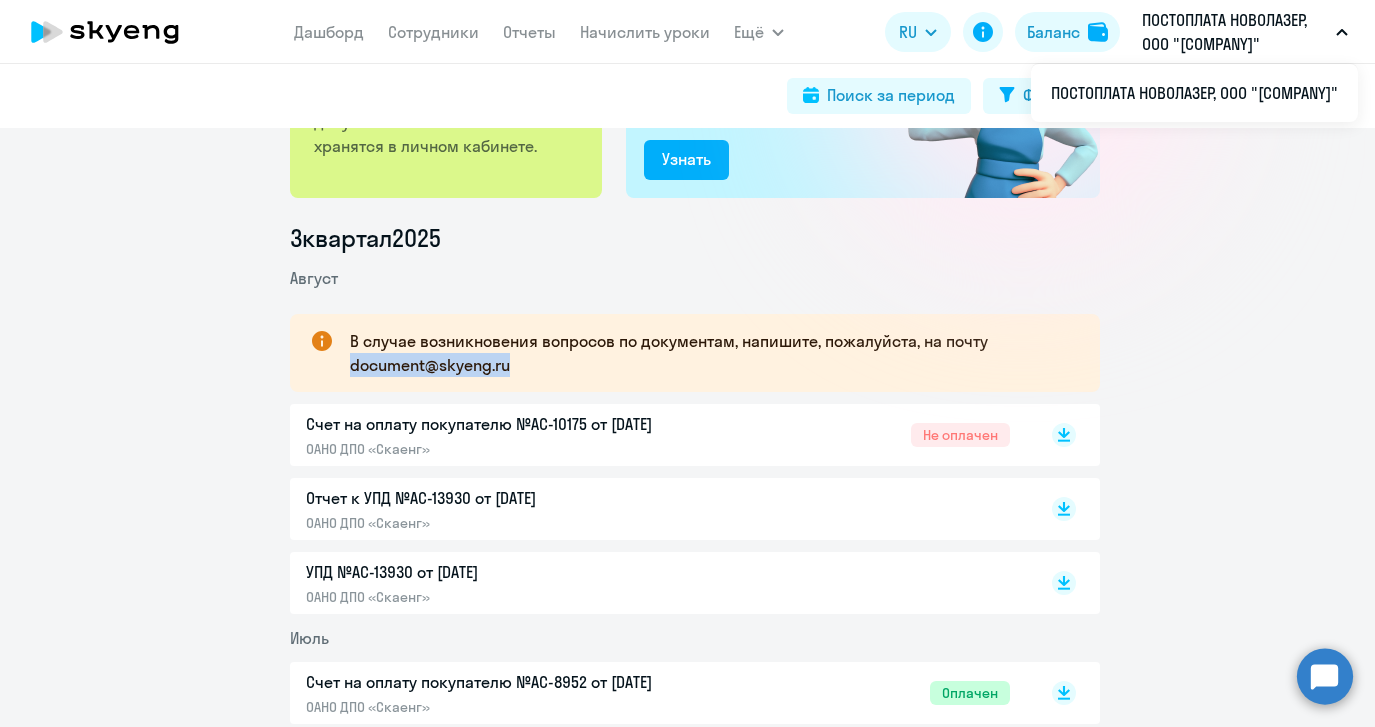 scroll, scrollTop: 177, scrollLeft: 0, axis: vertical 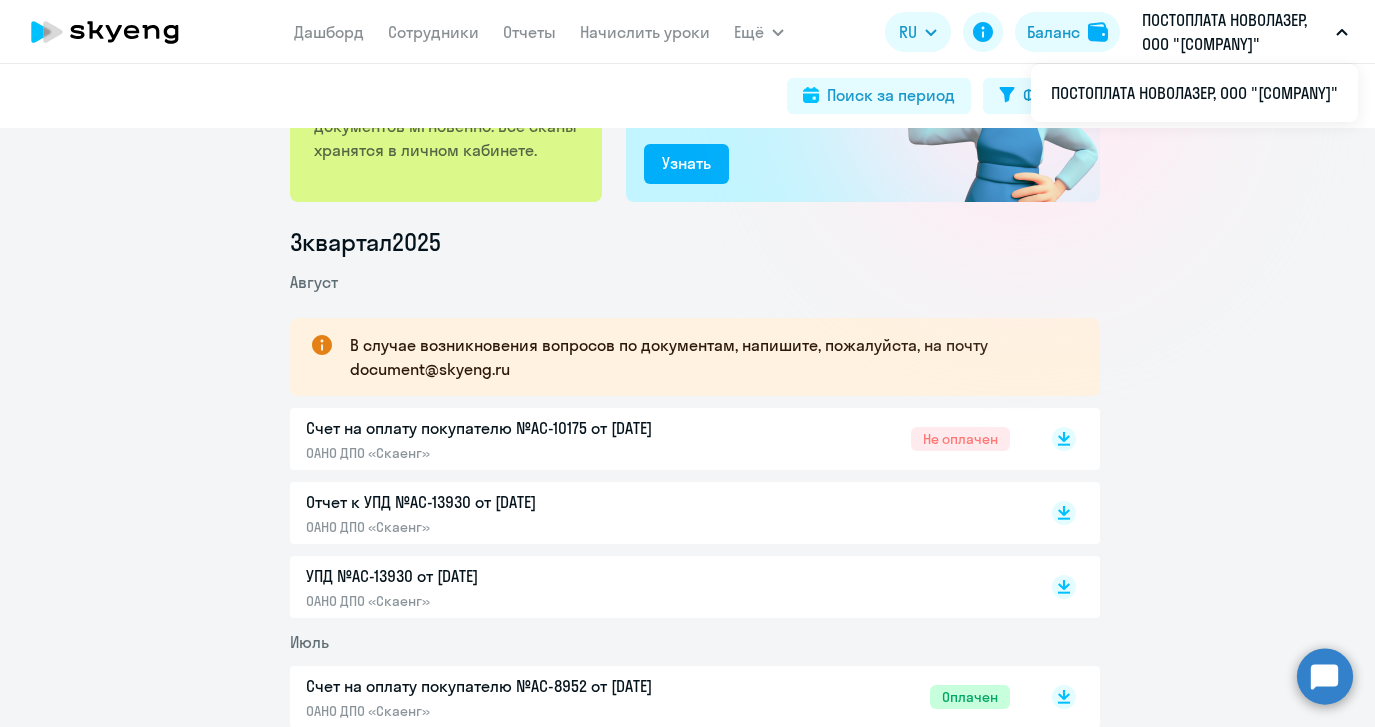 click on "3  квартал  2025" 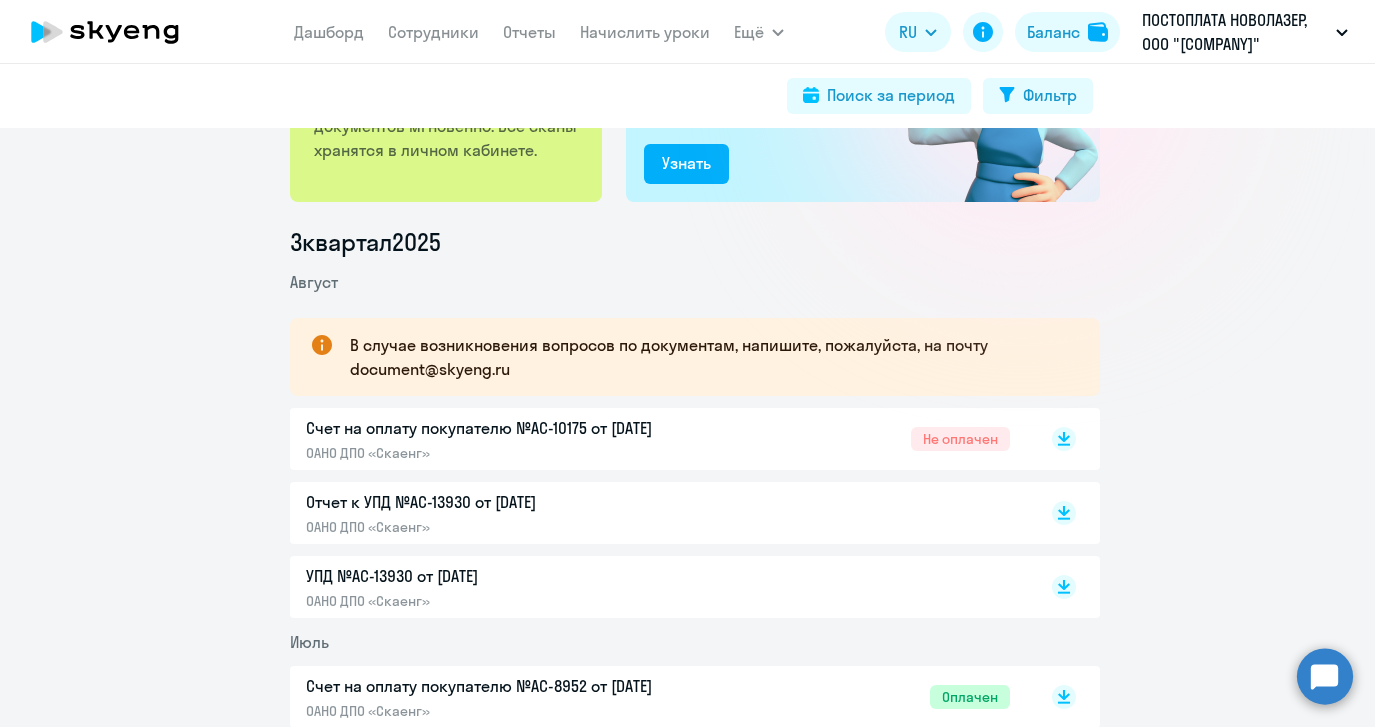 scroll, scrollTop: 0, scrollLeft: 0, axis: both 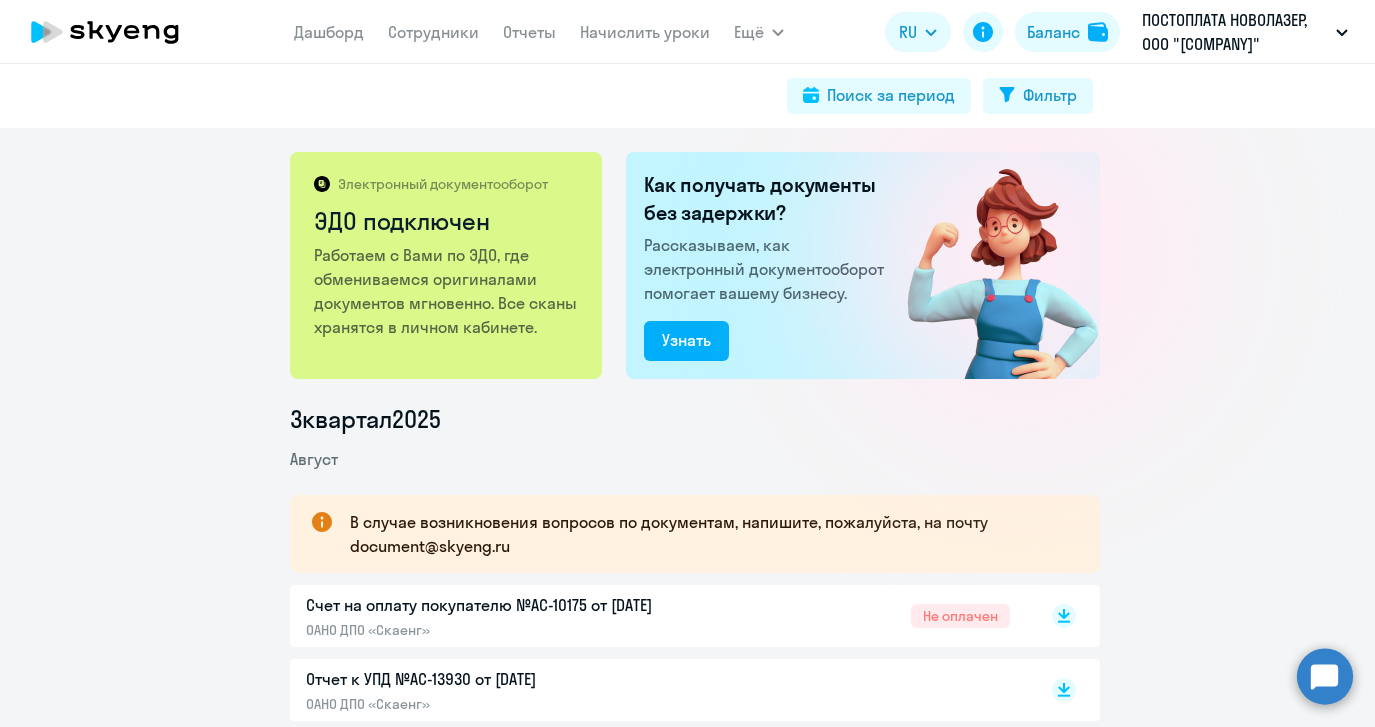 click on "Дашборд
Сотрудники
Отчеты
Начислить уроки" 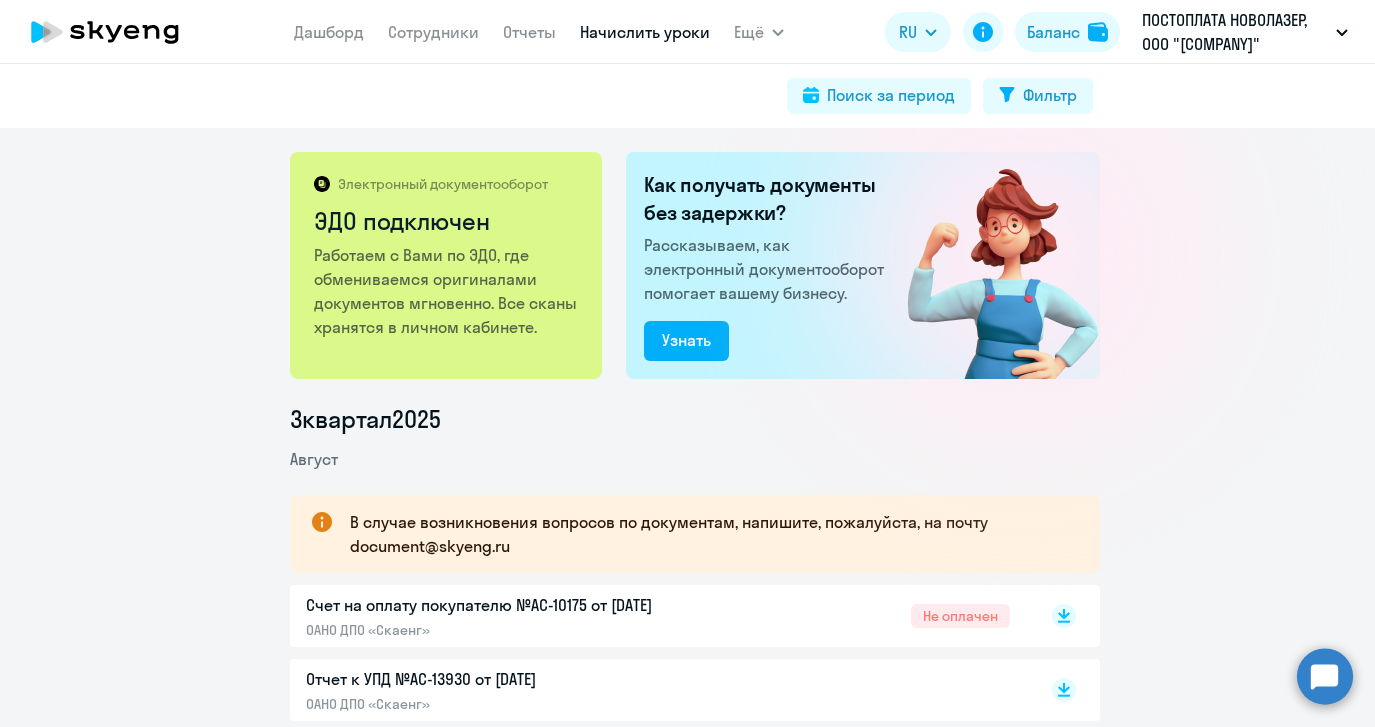 click on "Начислить уроки" at bounding box center (645, 32) 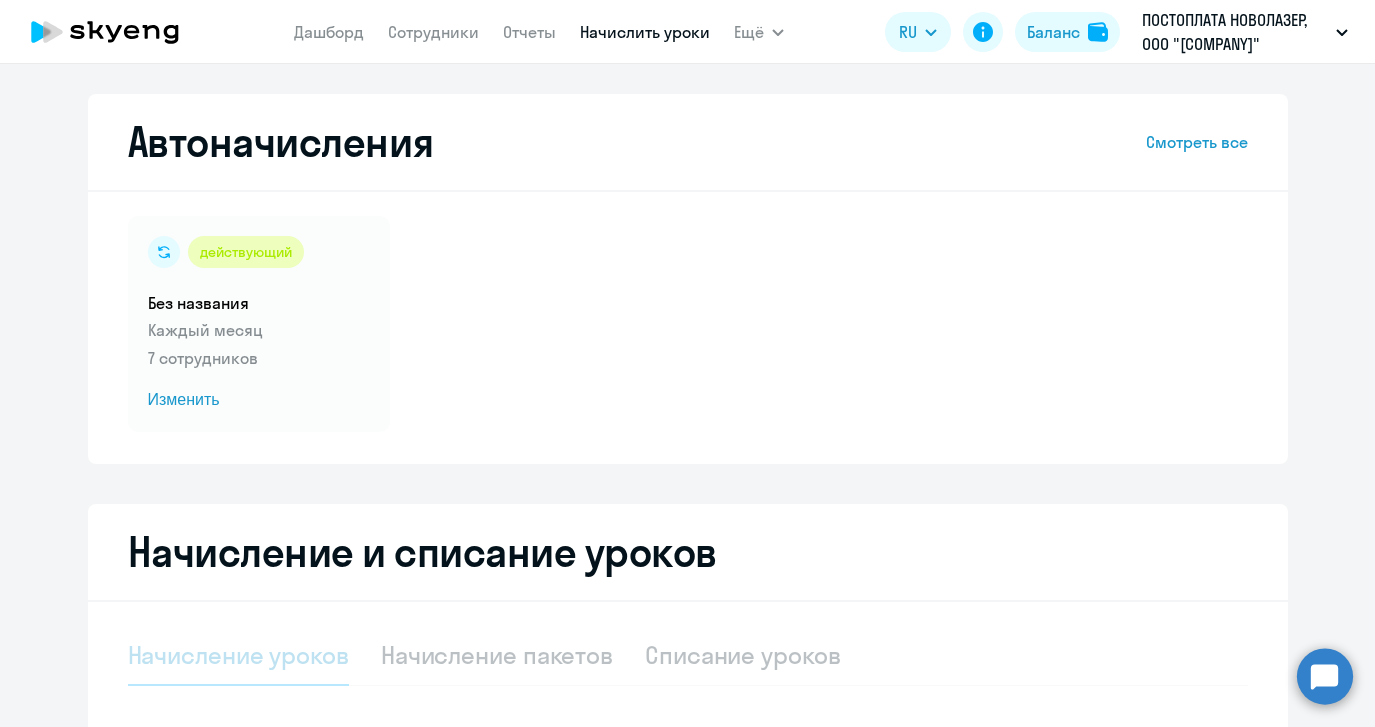 select on "10" 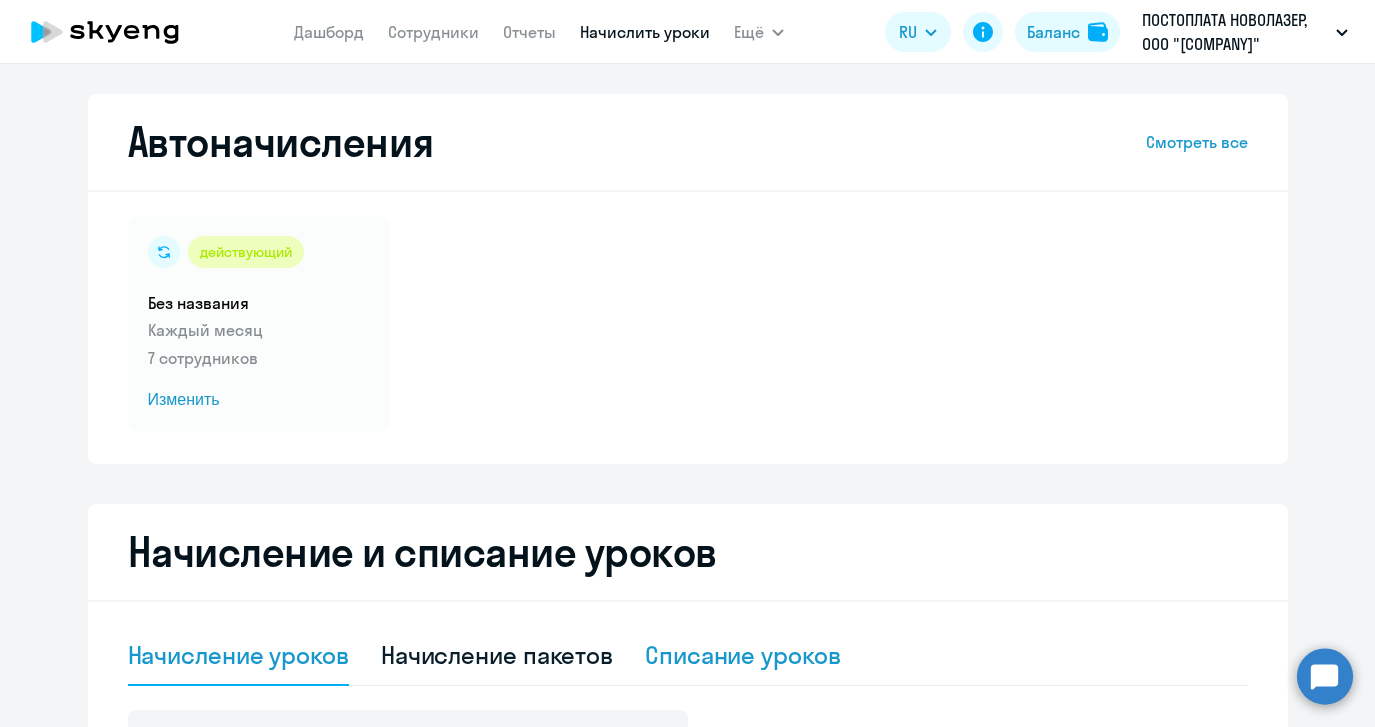 click on "Списание уроков" 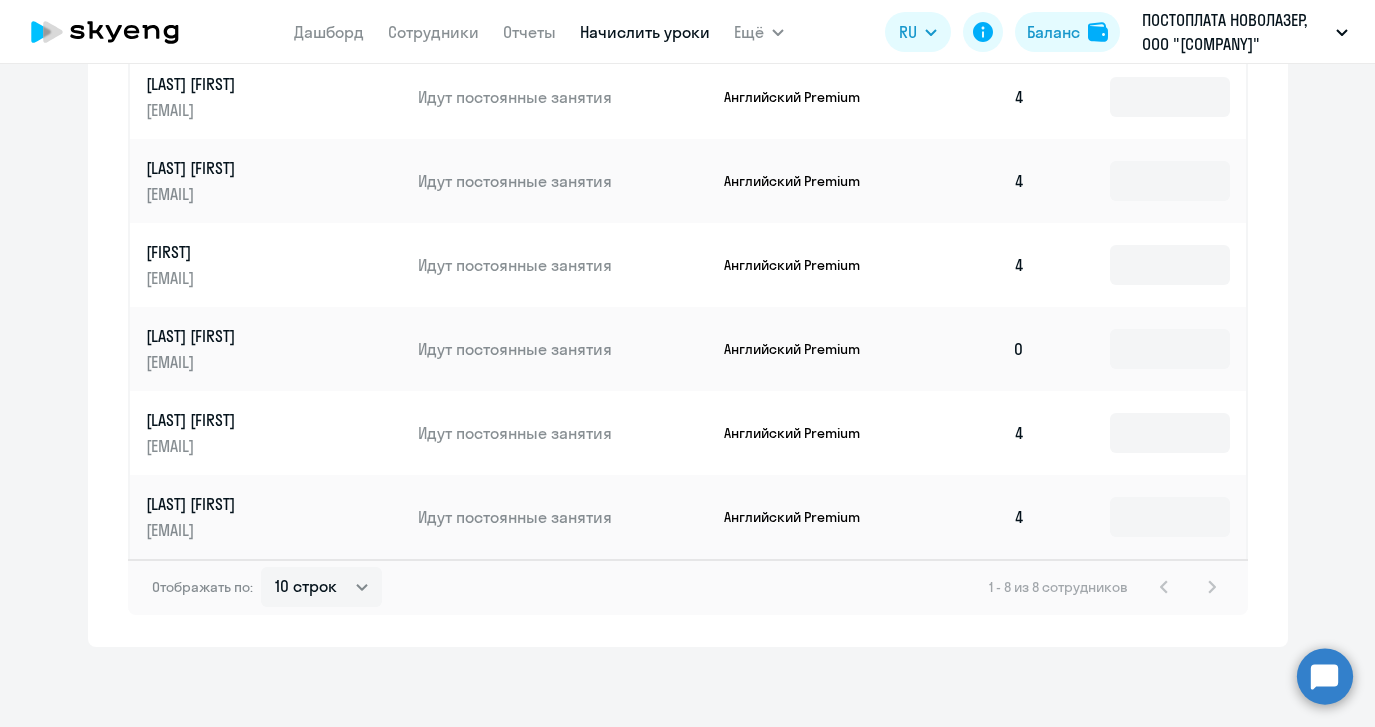 scroll, scrollTop: 274, scrollLeft: 0, axis: vertical 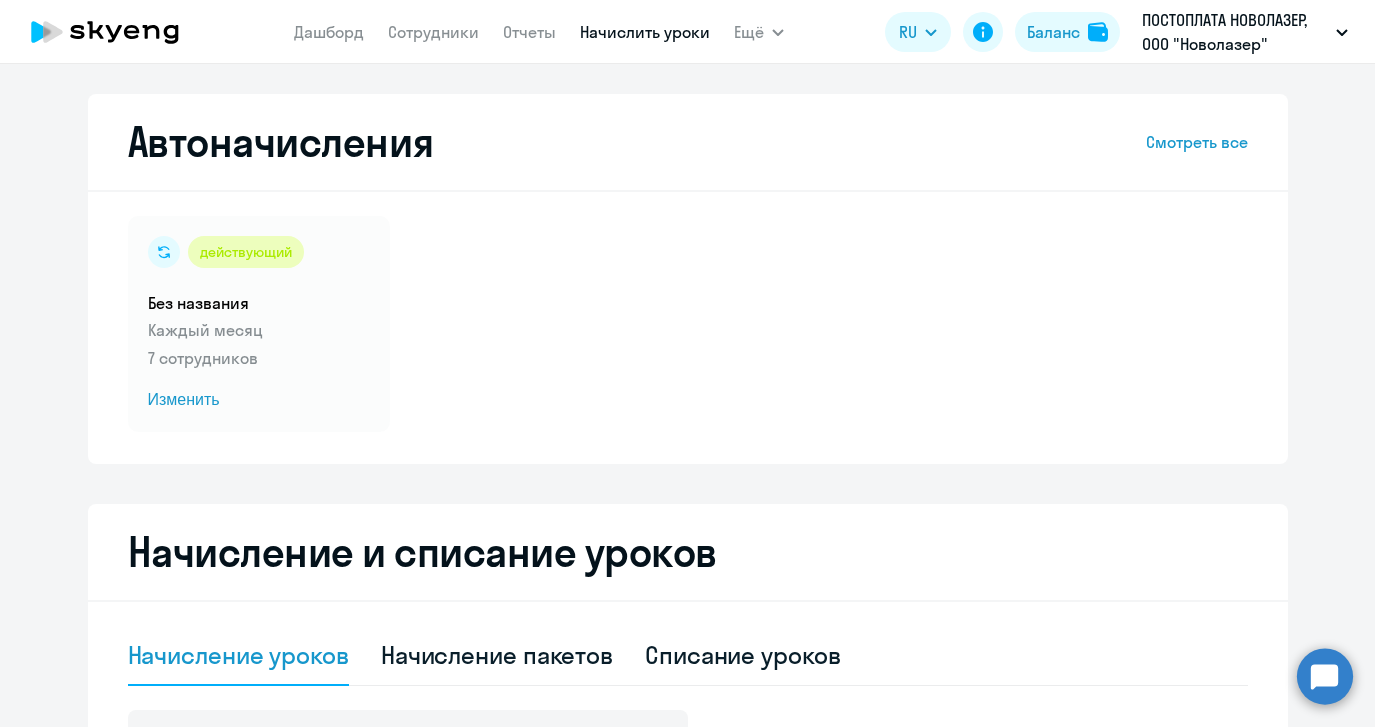 select on "10" 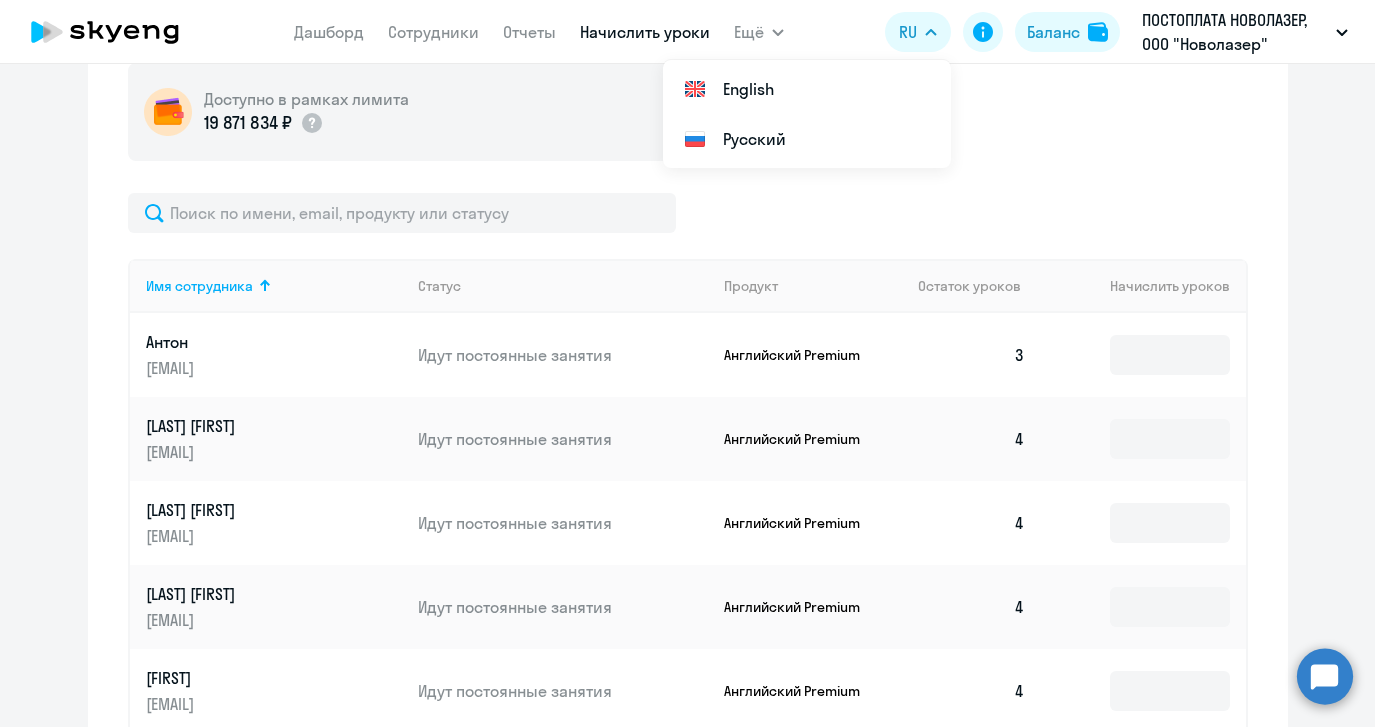 scroll, scrollTop: 0, scrollLeft: 0, axis: both 